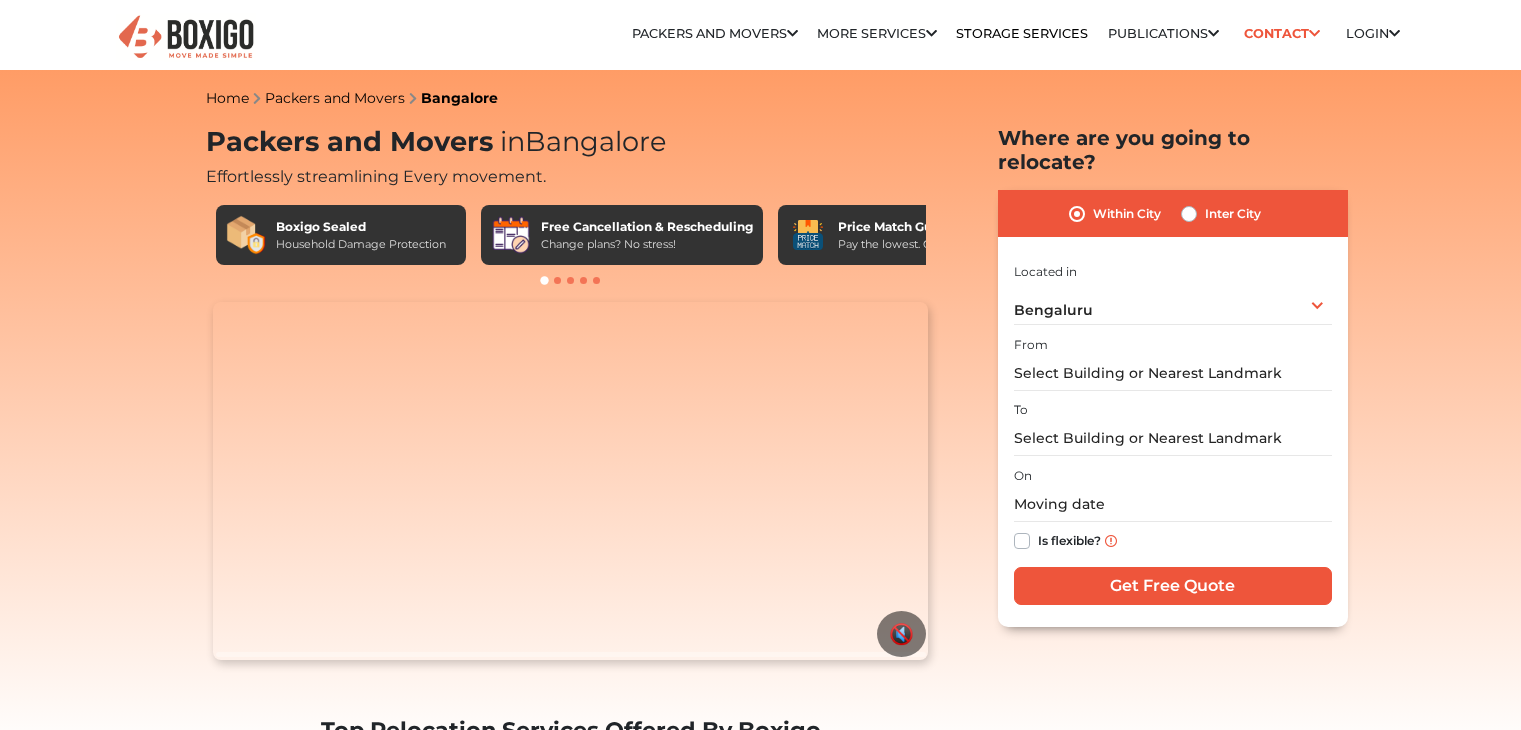 scroll, scrollTop: 0, scrollLeft: 0, axis: both 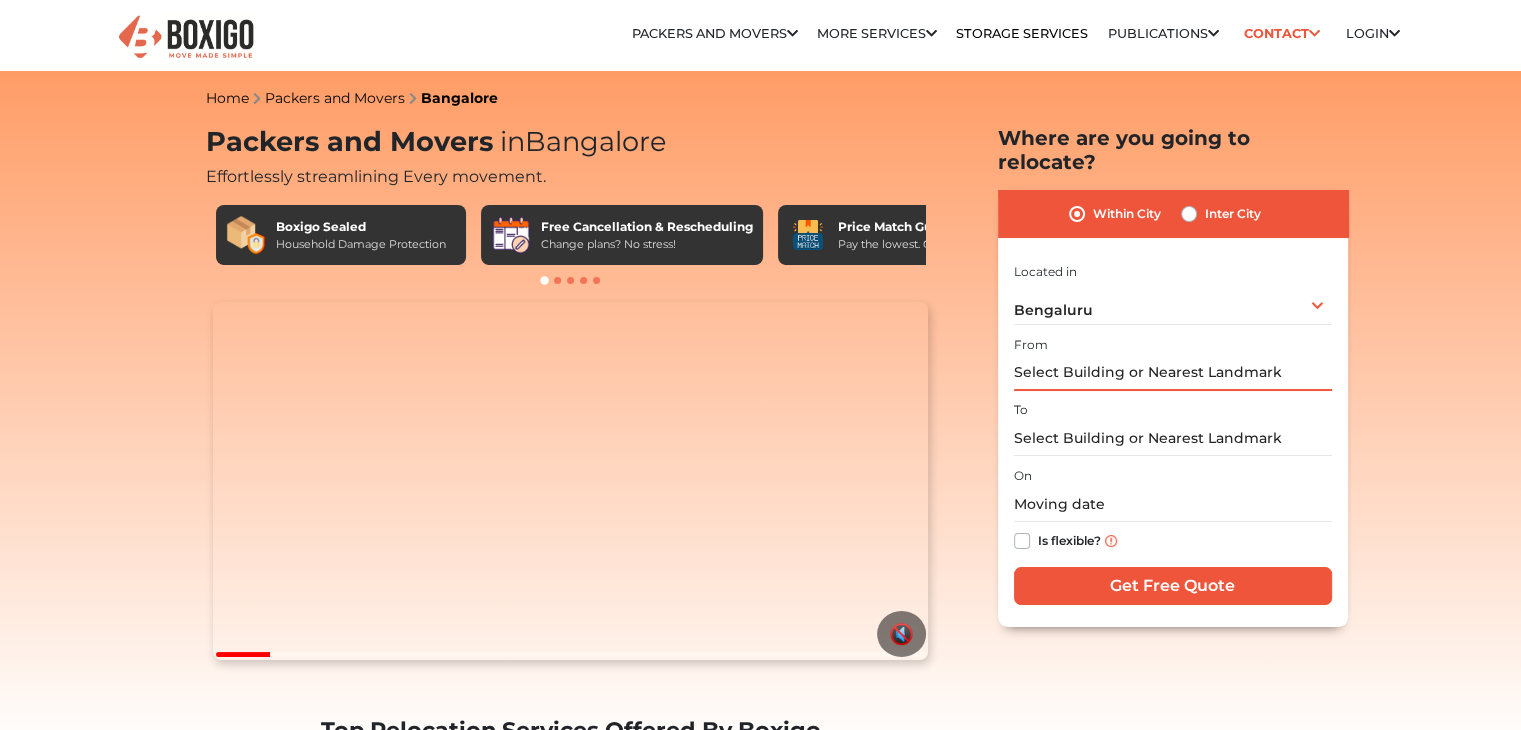 click at bounding box center (1173, 373) 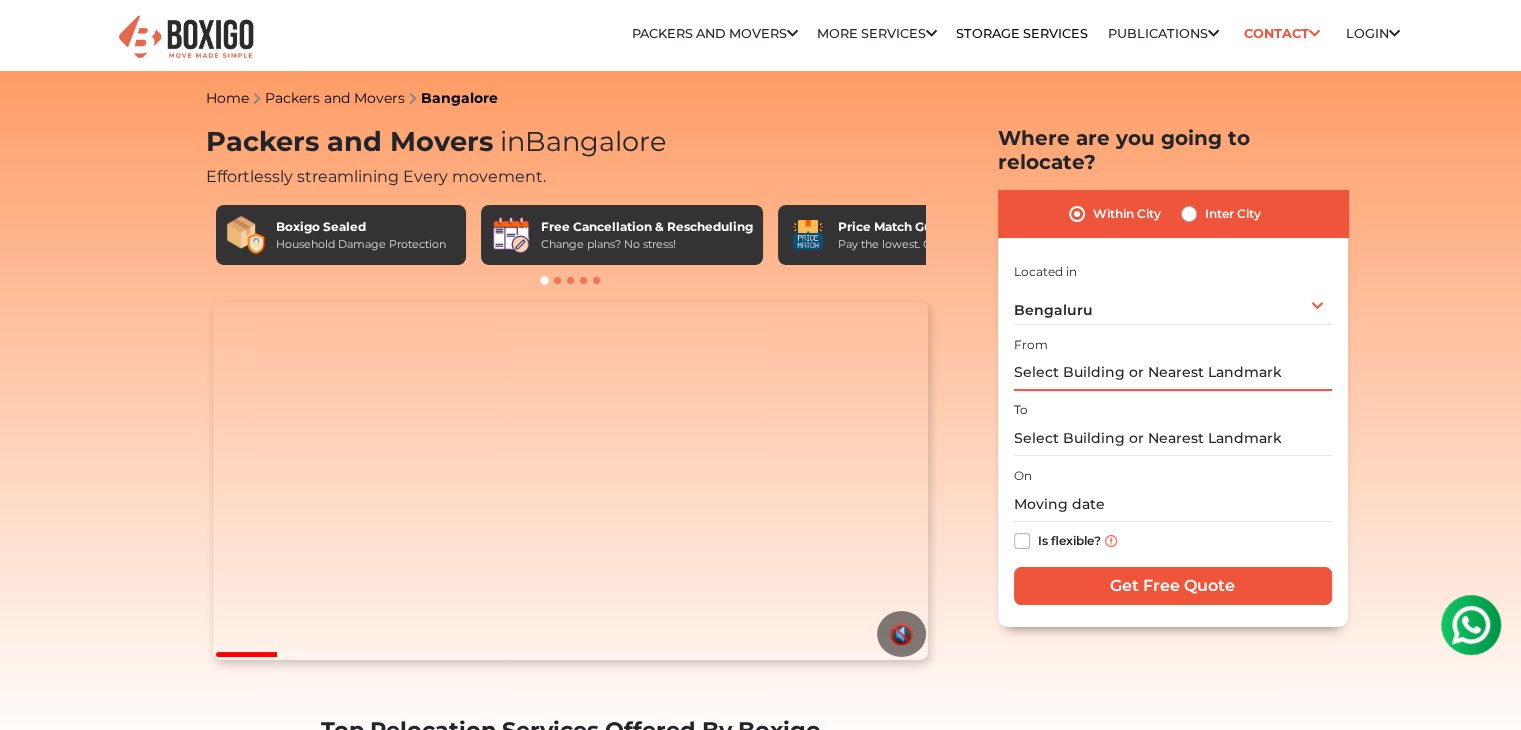 scroll, scrollTop: 0, scrollLeft: 0, axis: both 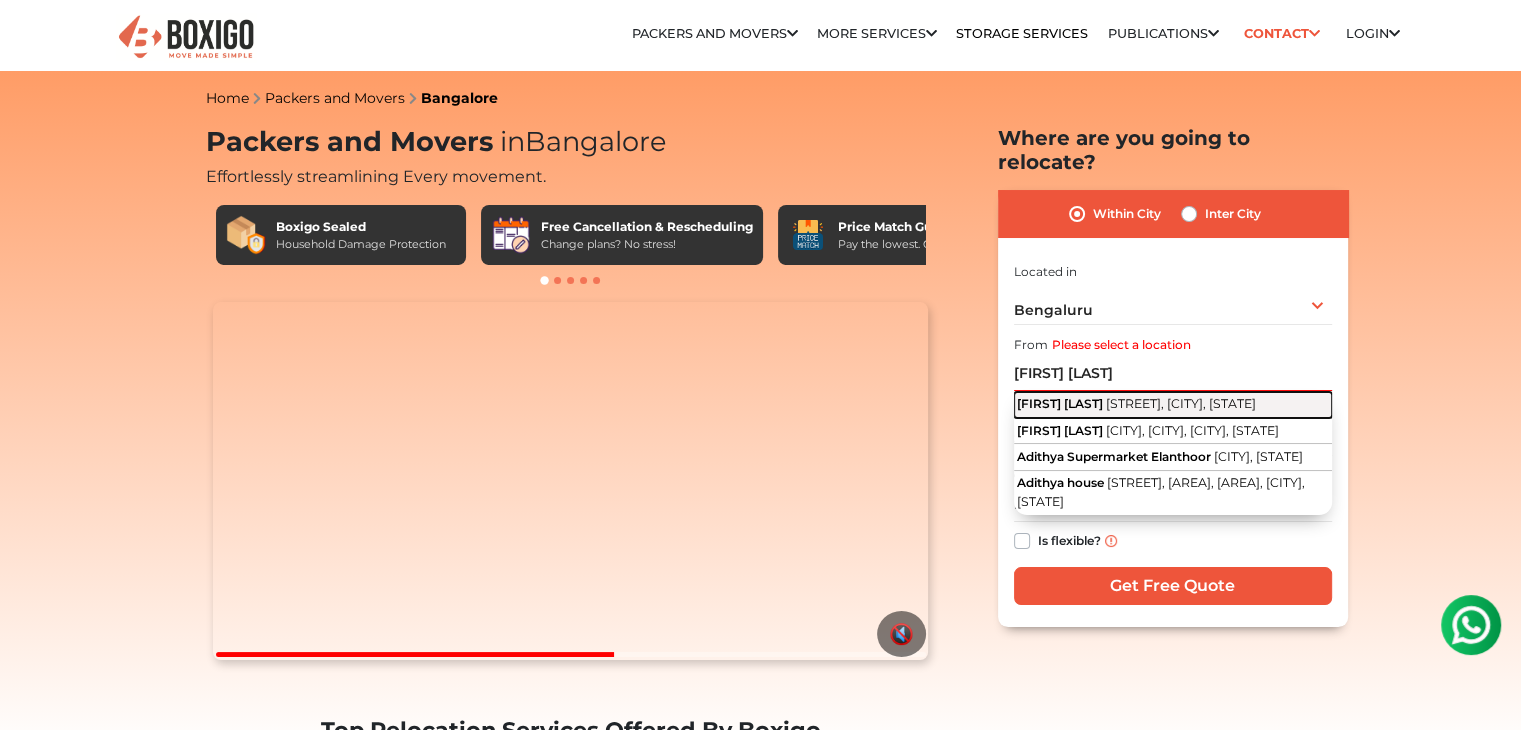 click on "[STREET], [CITY], [STATE]" at bounding box center [1181, 403] 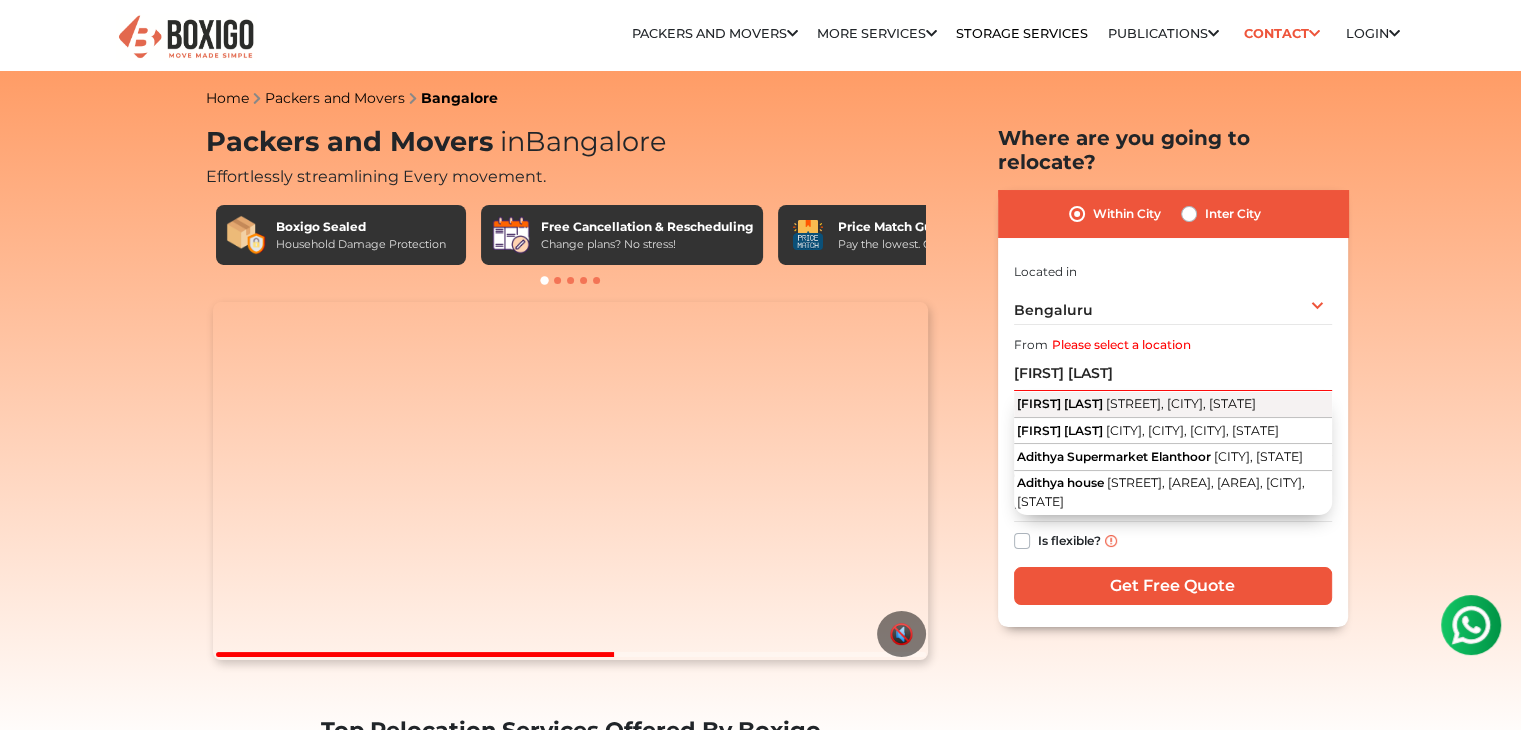 type on "[FIRST] [LAST], [STREET], [CITY], [STATE]" 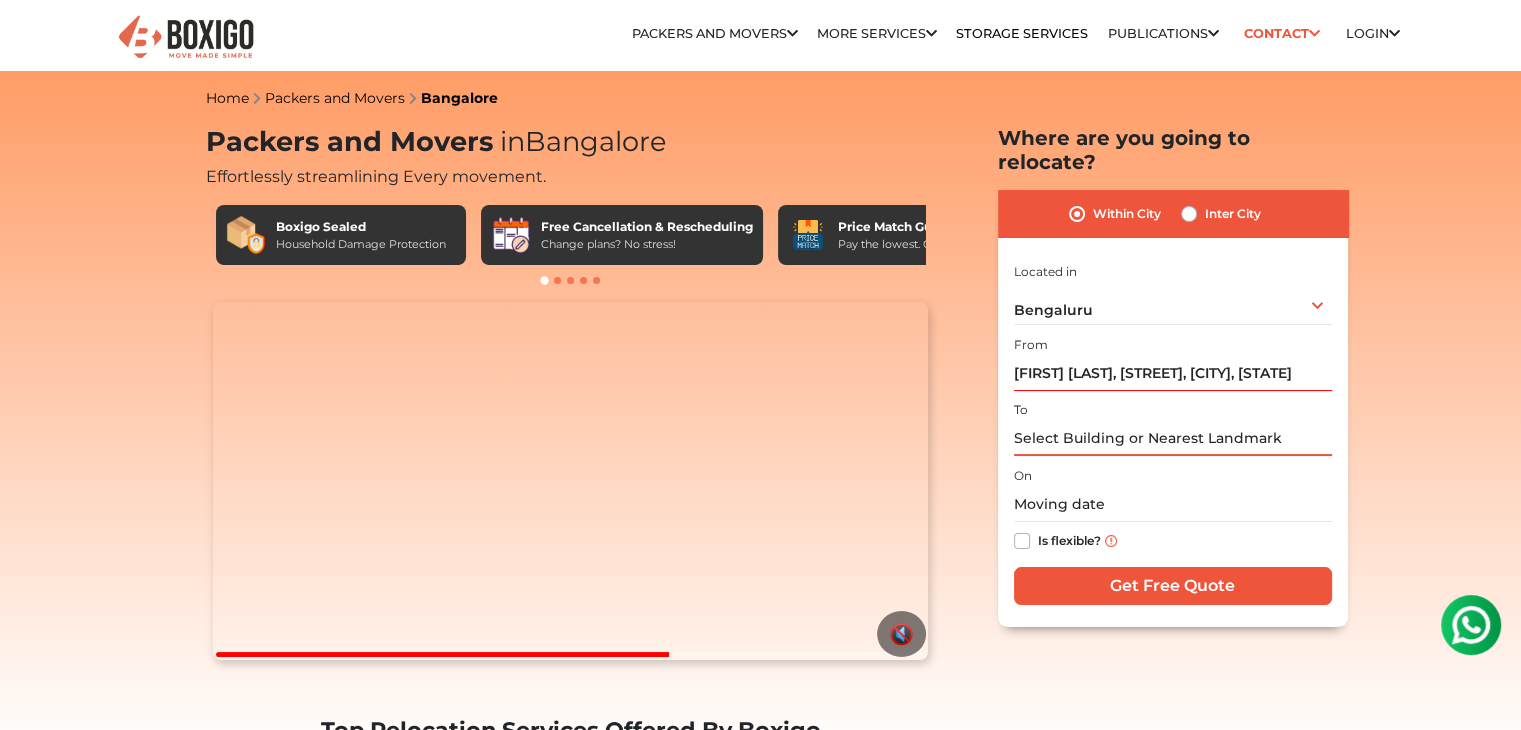 click at bounding box center (1173, 438) 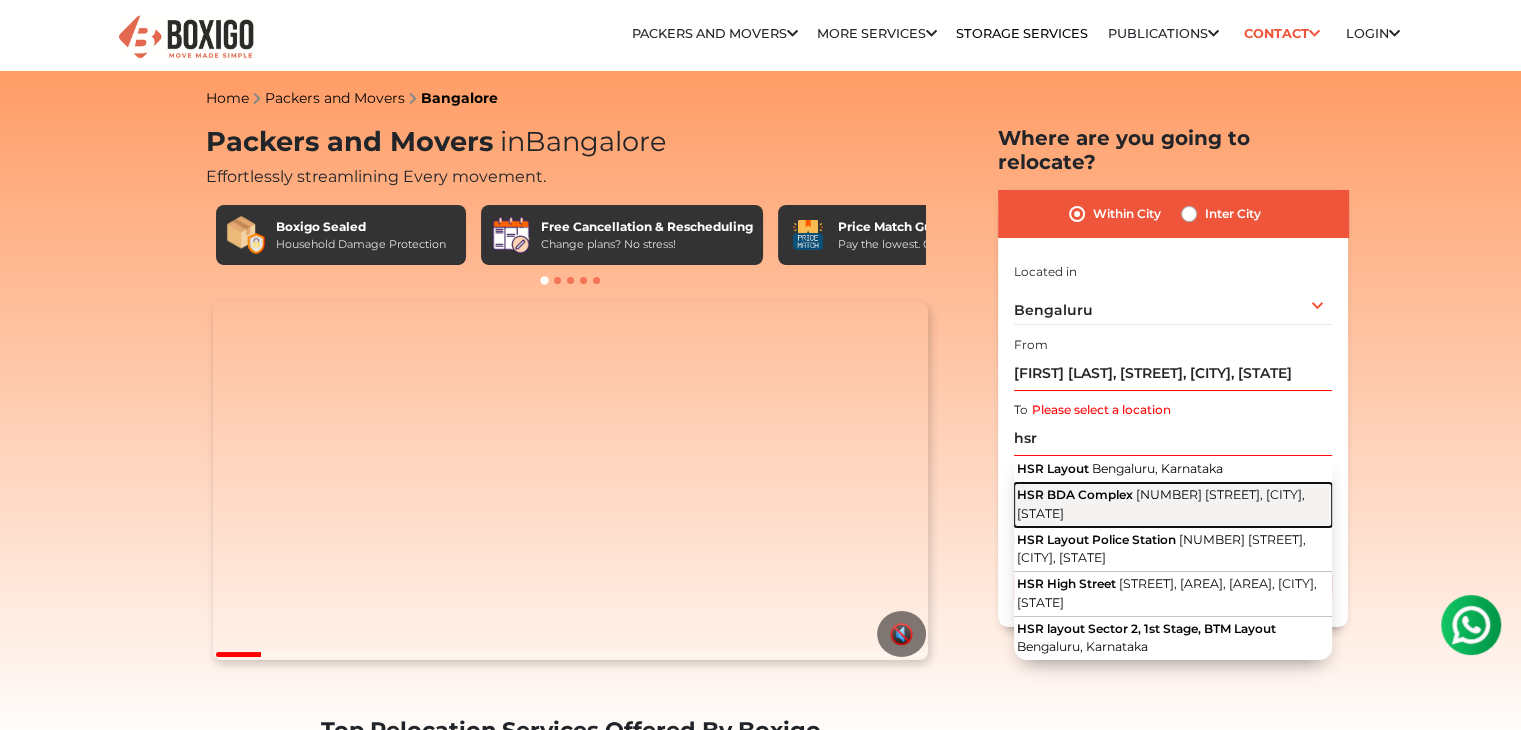 click on "[STREET]
[NUMBER] [STREET], [CITY], [STATE]" at bounding box center (1173, 505) 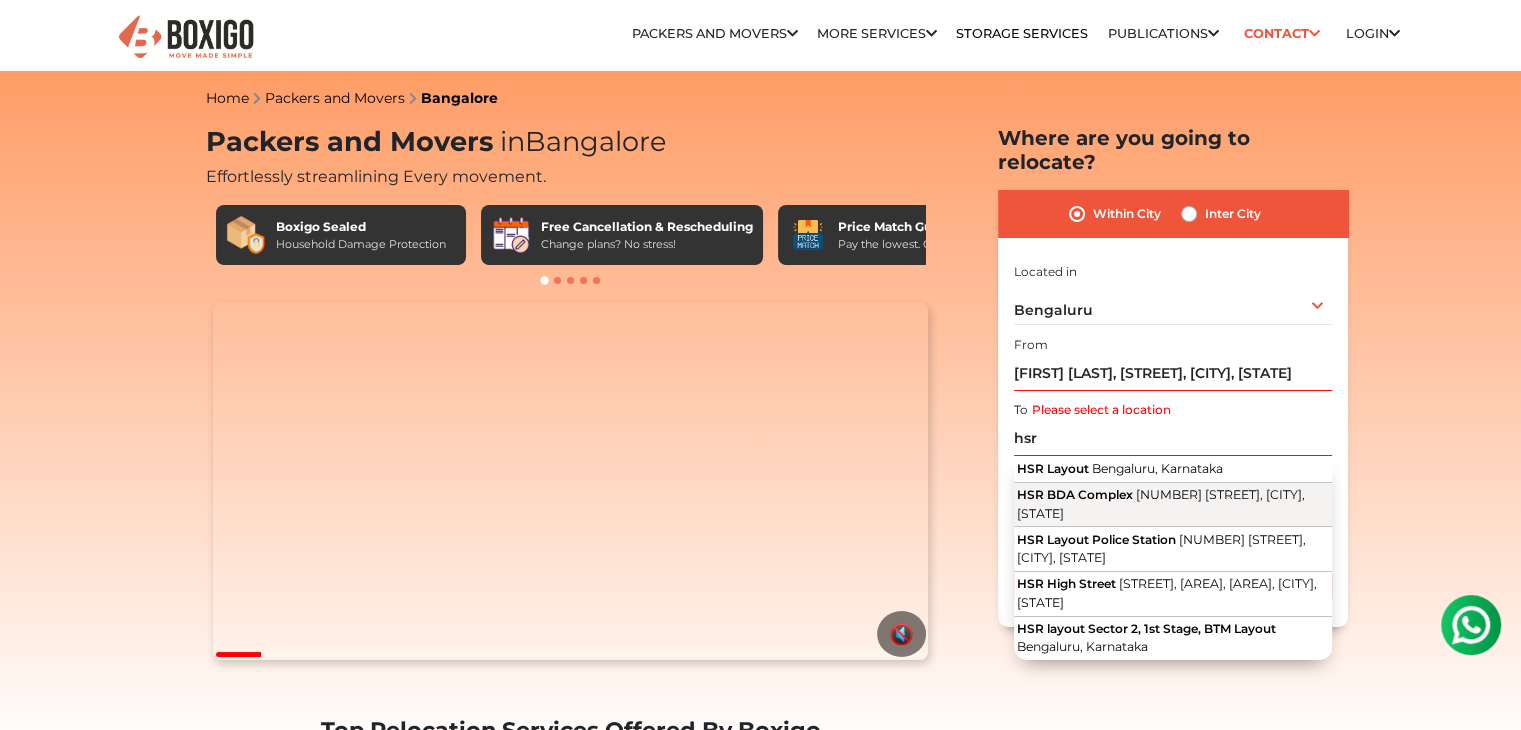 type on "[STREET], [CITY], [STATE]" 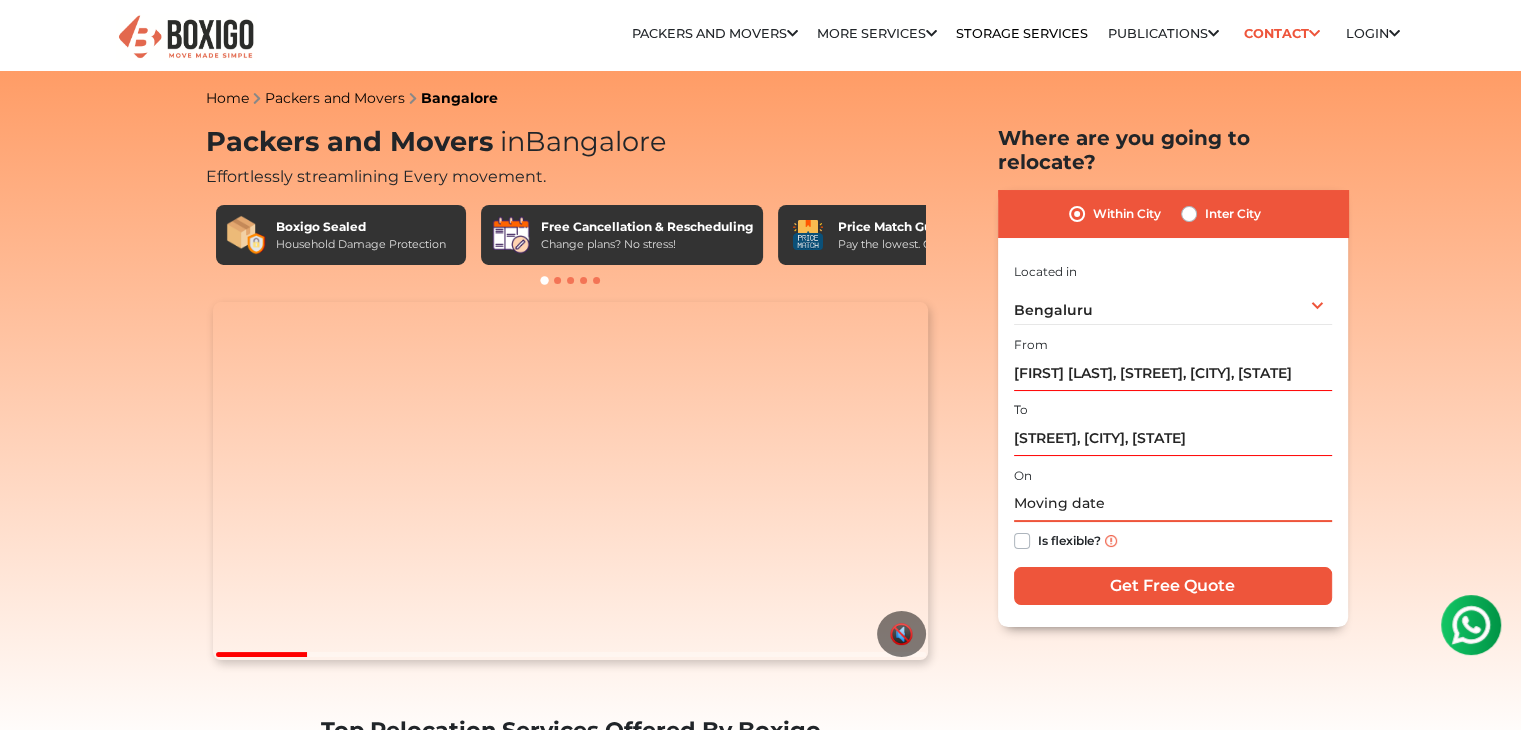 click at bounding box center [1173, 504] 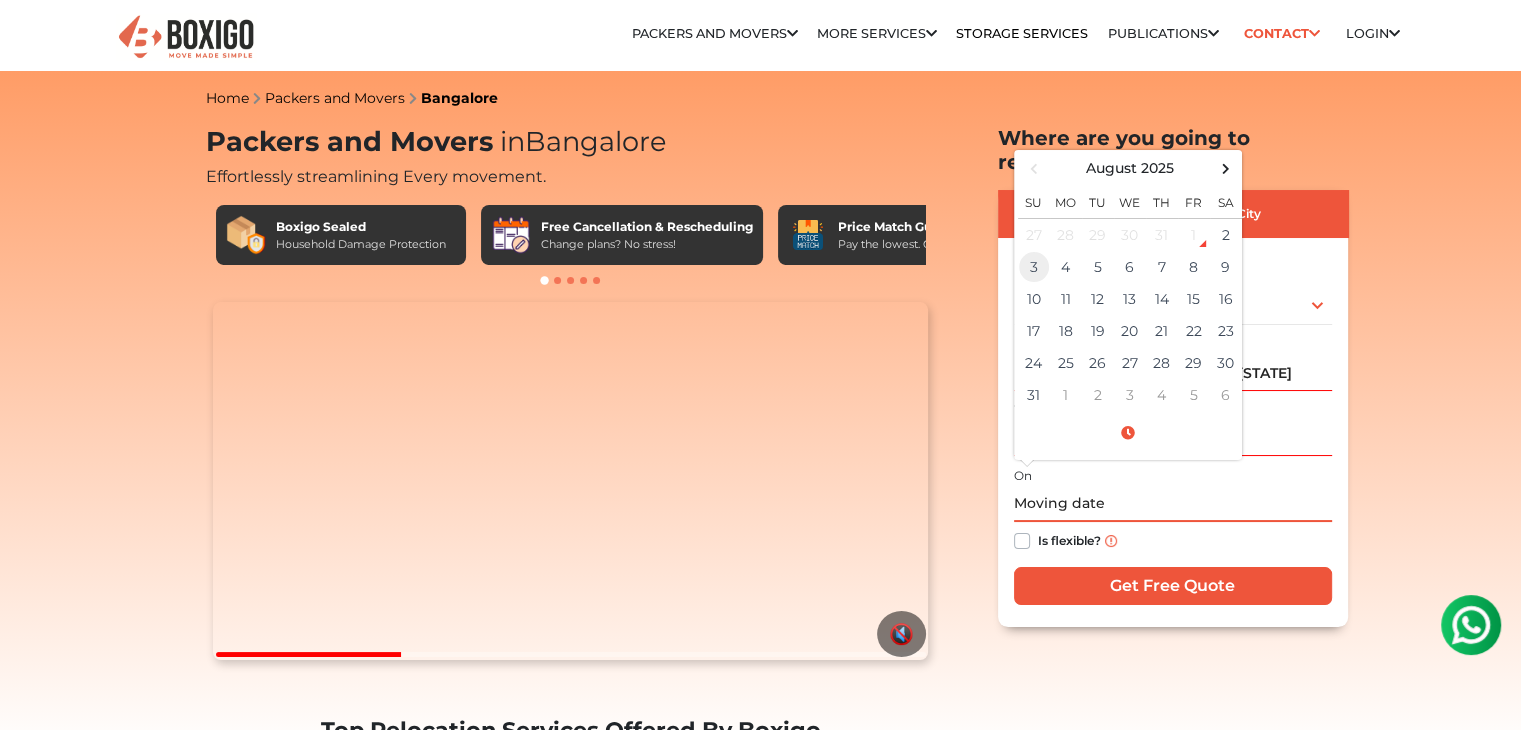 click on "3" at bounding box center [1034, 267] 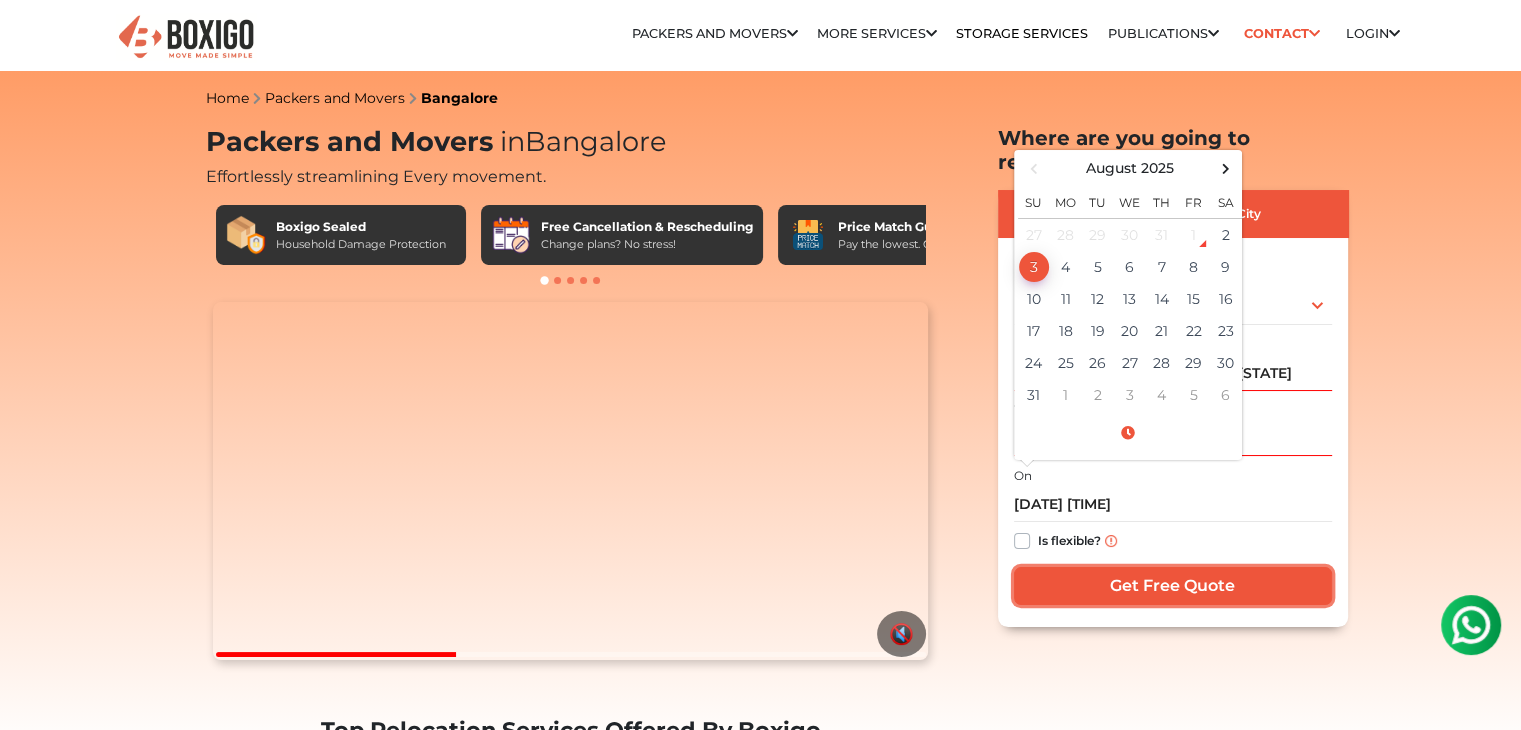 click on "Get Free Quote" at bounding box center (1173, 586) 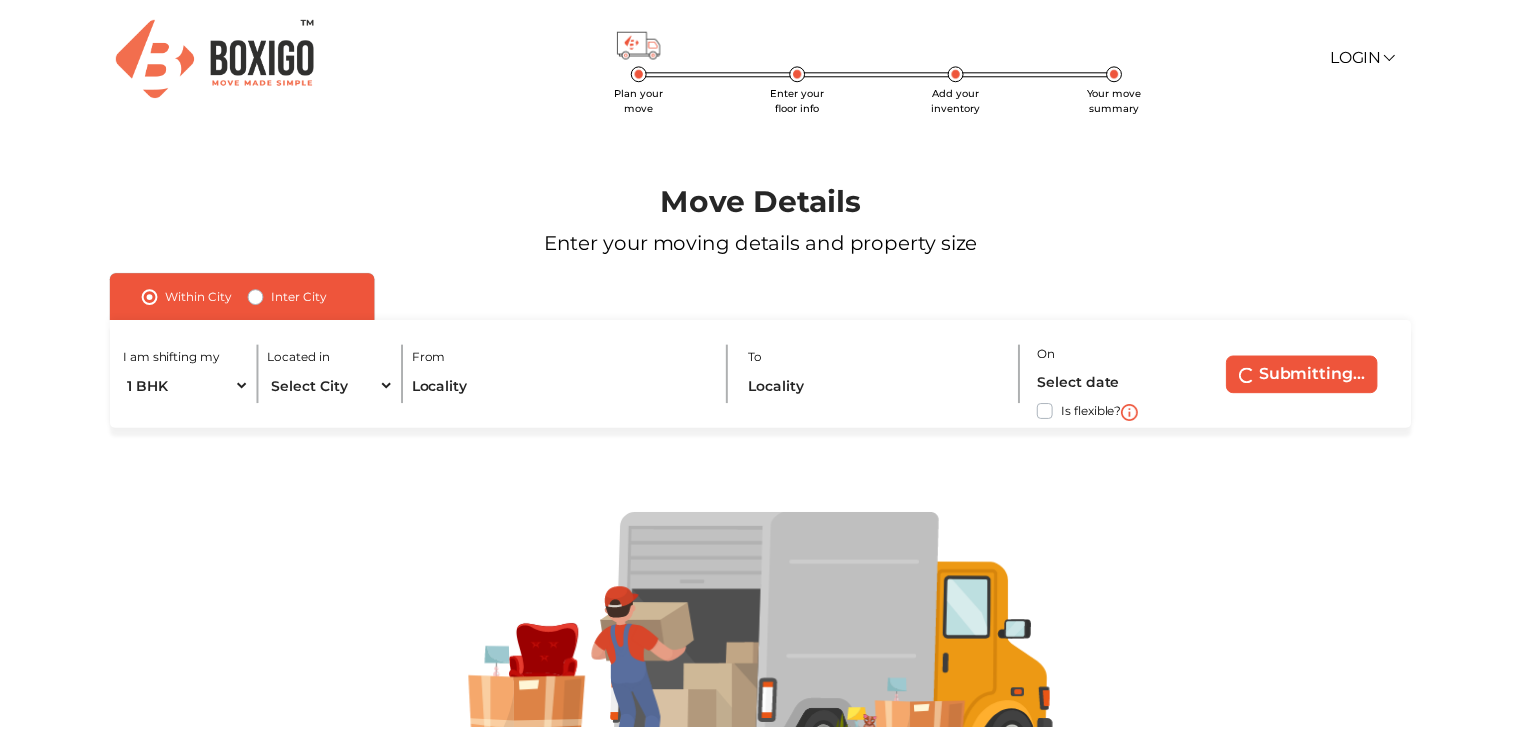 scroll, scrollTop: 0, scrollLeft: 0, axis: both 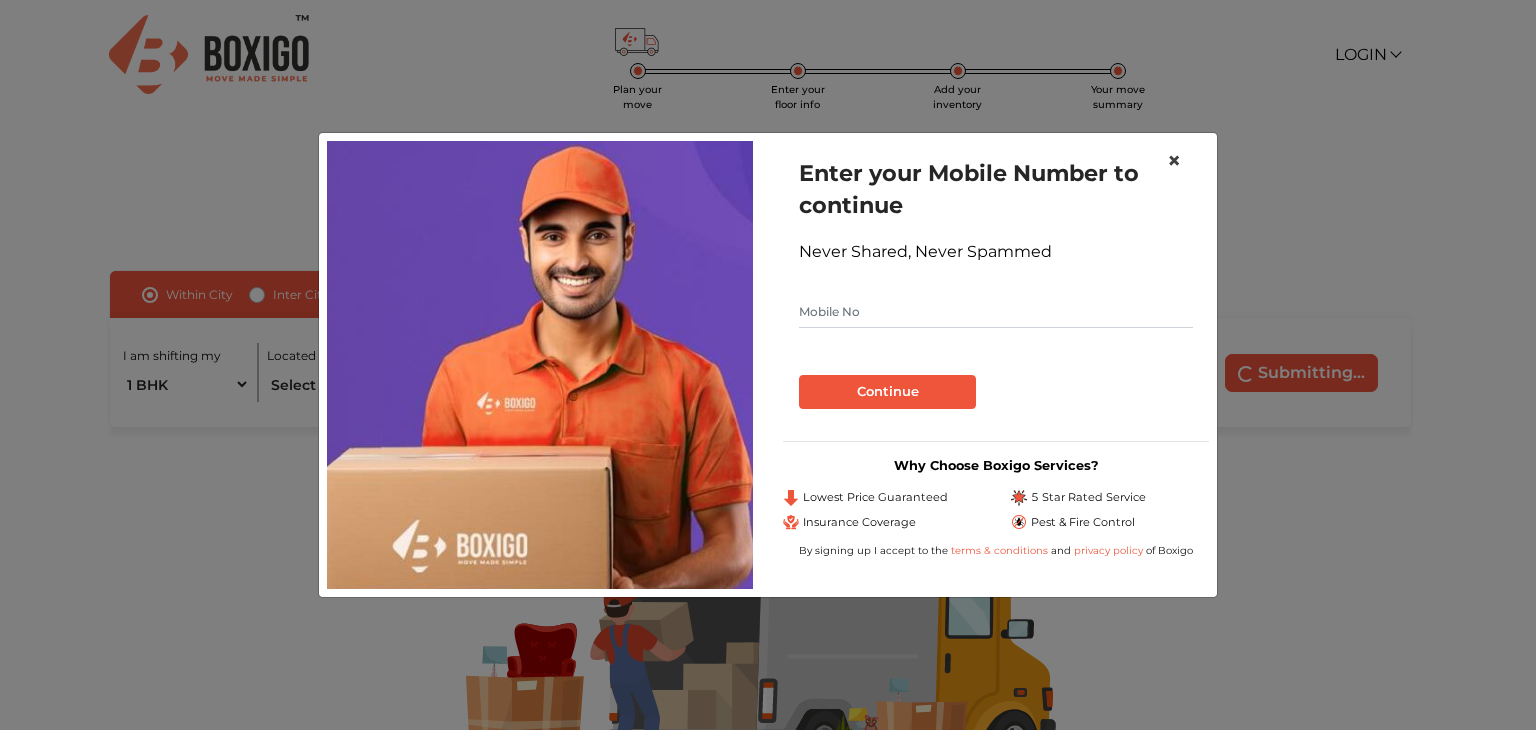 click on "×" at bounding box center (1174, 160) 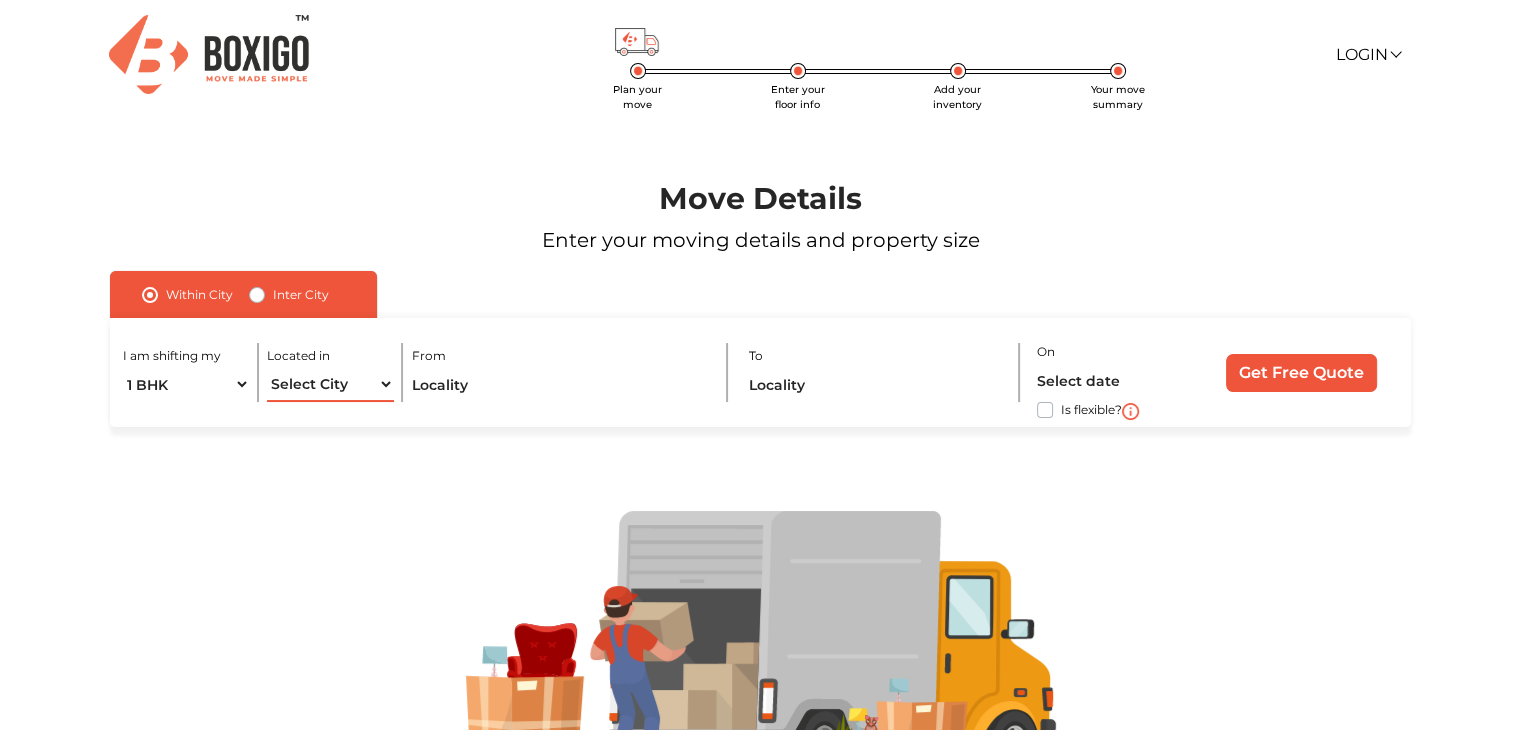click on "Select City Bangalore Bengaluru Bhopal Bhubaneswar Chennai Coimbatore Cuttack Delhi Gulbarga Gurugram Guwahati Hyderabad Indore Jaipur Kalyan & Dombivali Kochi Kolkata Lucknow Madurai Mangalore Mumbai Mysore Navi Mumbai Noida Patna Pune Raipur Secunderabad Siliguri Srirangam Thane Thiruvananthapuram Vijayawada Visakhapatnam Warangal" at bounding box center [330, 384] 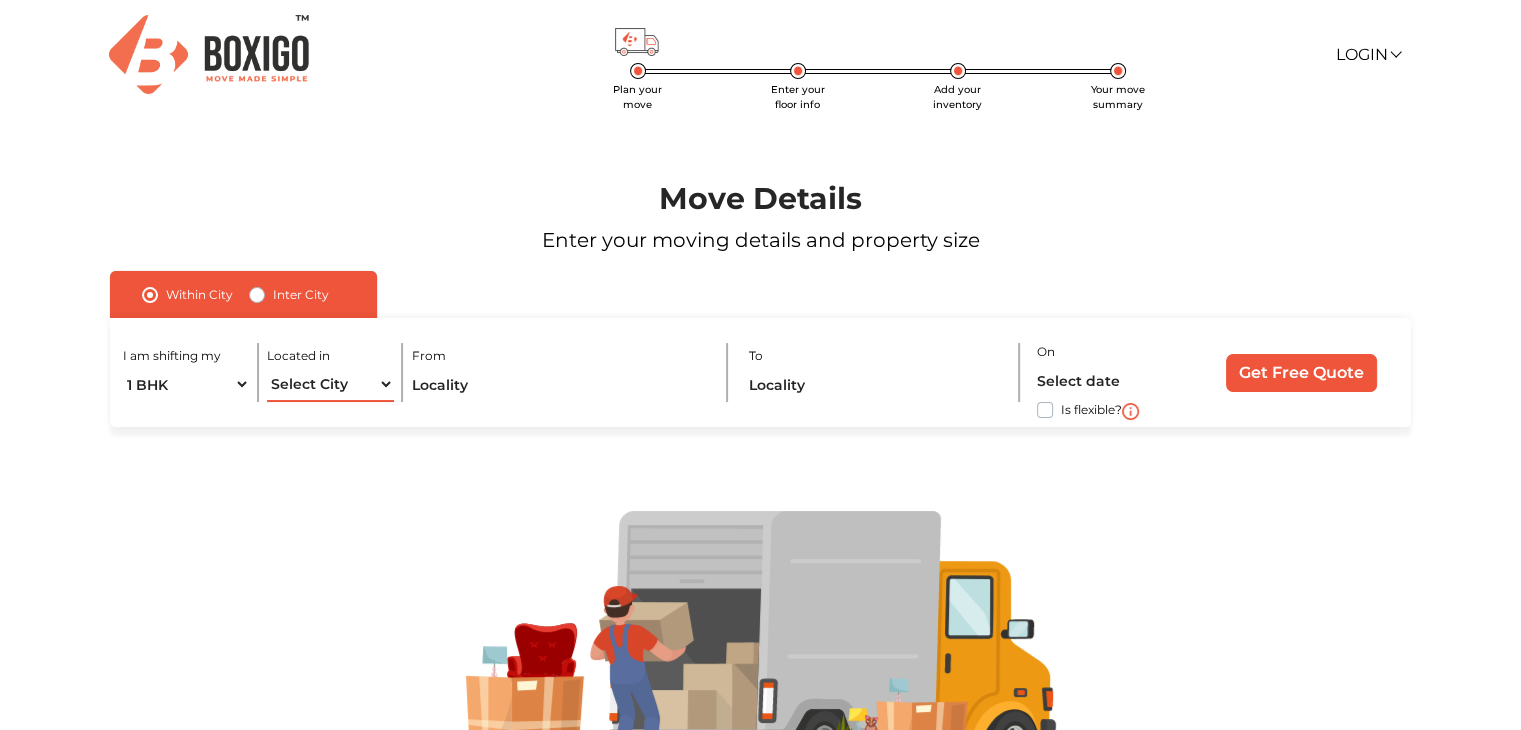 select on "Bangalore" 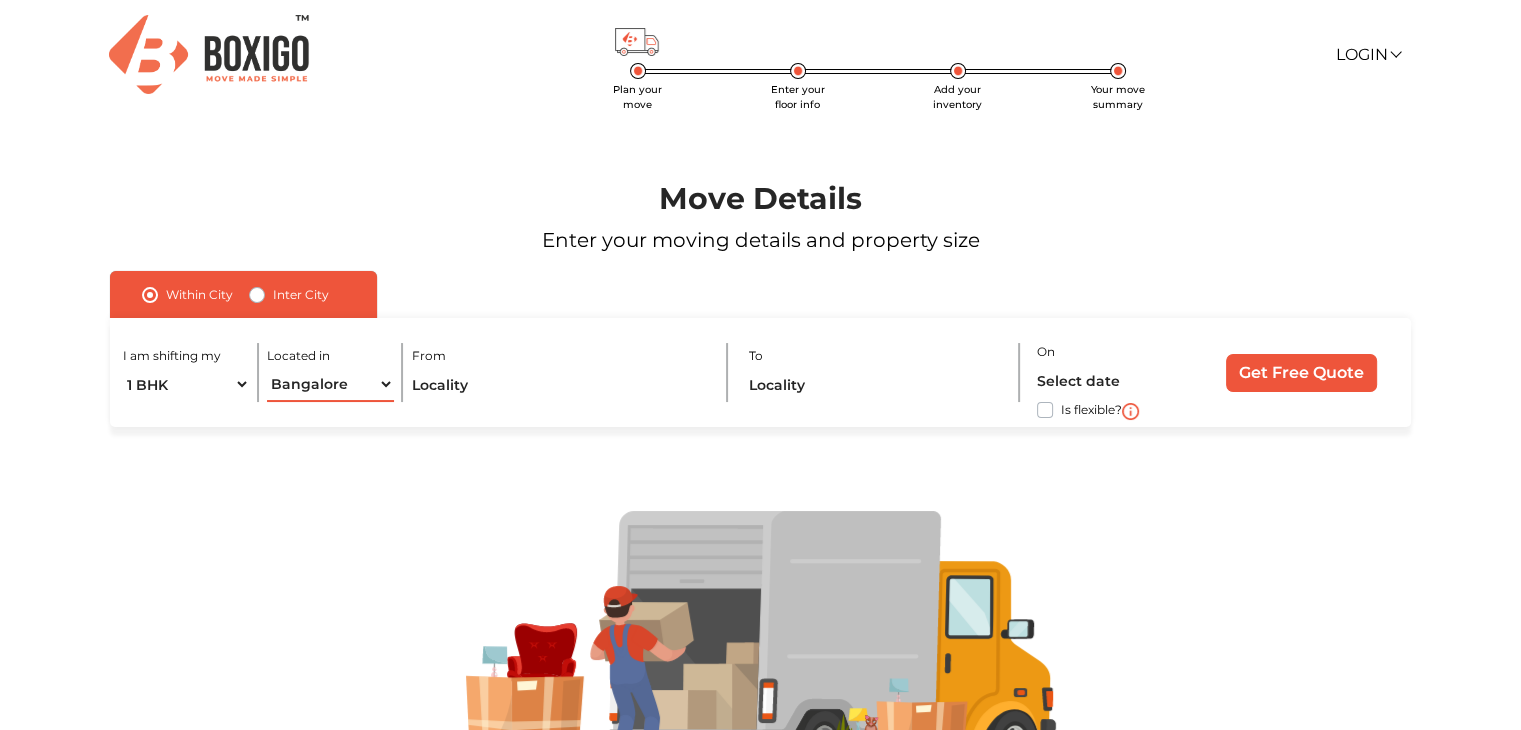 click on "Select City Bangalore Bengaluru Bhopal Bhubaneswar Chennai Coimbatore Cuttack Delhi Gulbarga Gurugram Guwahati Hyderabad Indore Jaipur Kalyan & Dombivali Kochi Kolkata Lucknow Madurai Mangalore Mumbai Mysore Navi Mumbai Noida Patna Pune Raipur Secunderabad Siliguri Srirangam Thane Thiruvananthapuram Vijayawada Visakhapatnam Warangal" at bounding box center [330, 384] 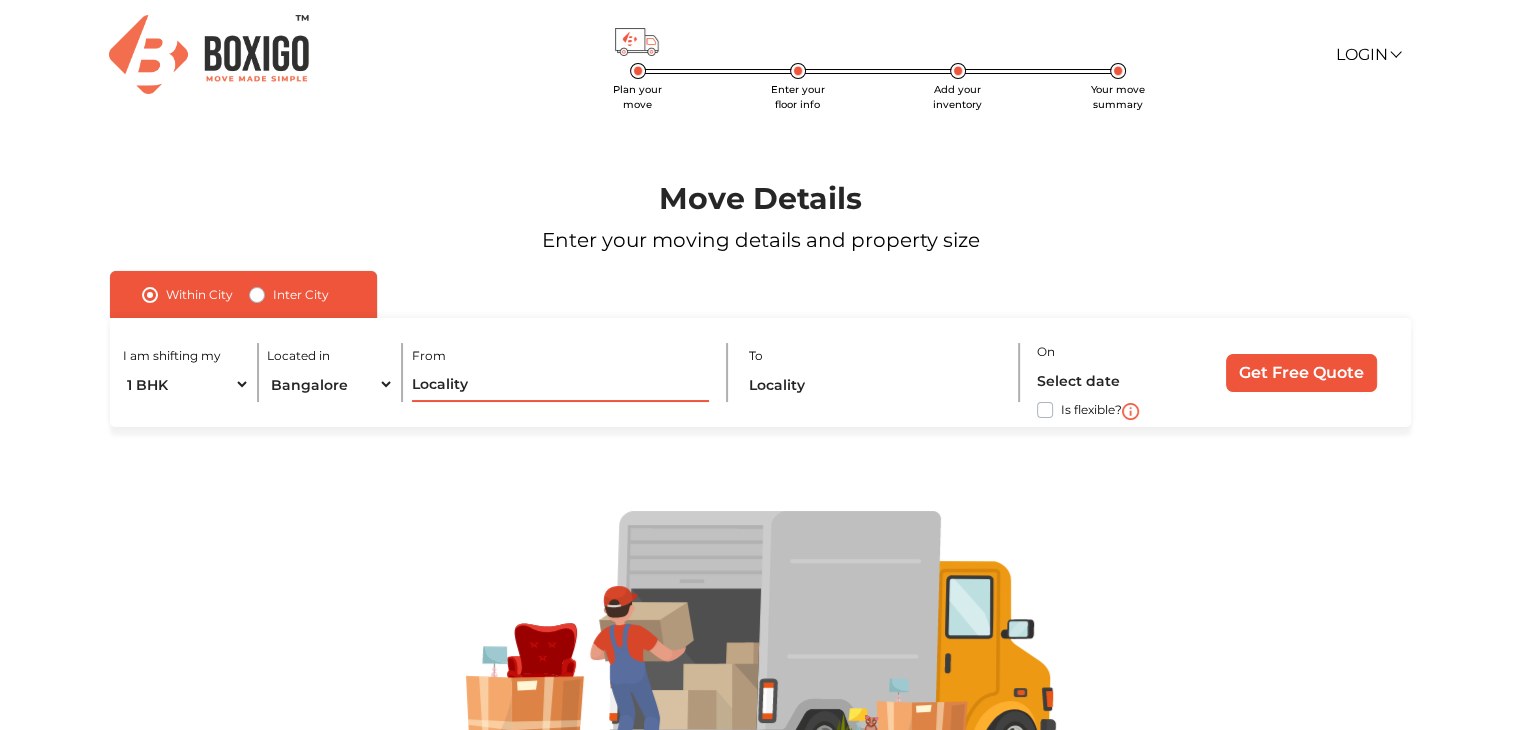 click at bounding box center (561, 384) 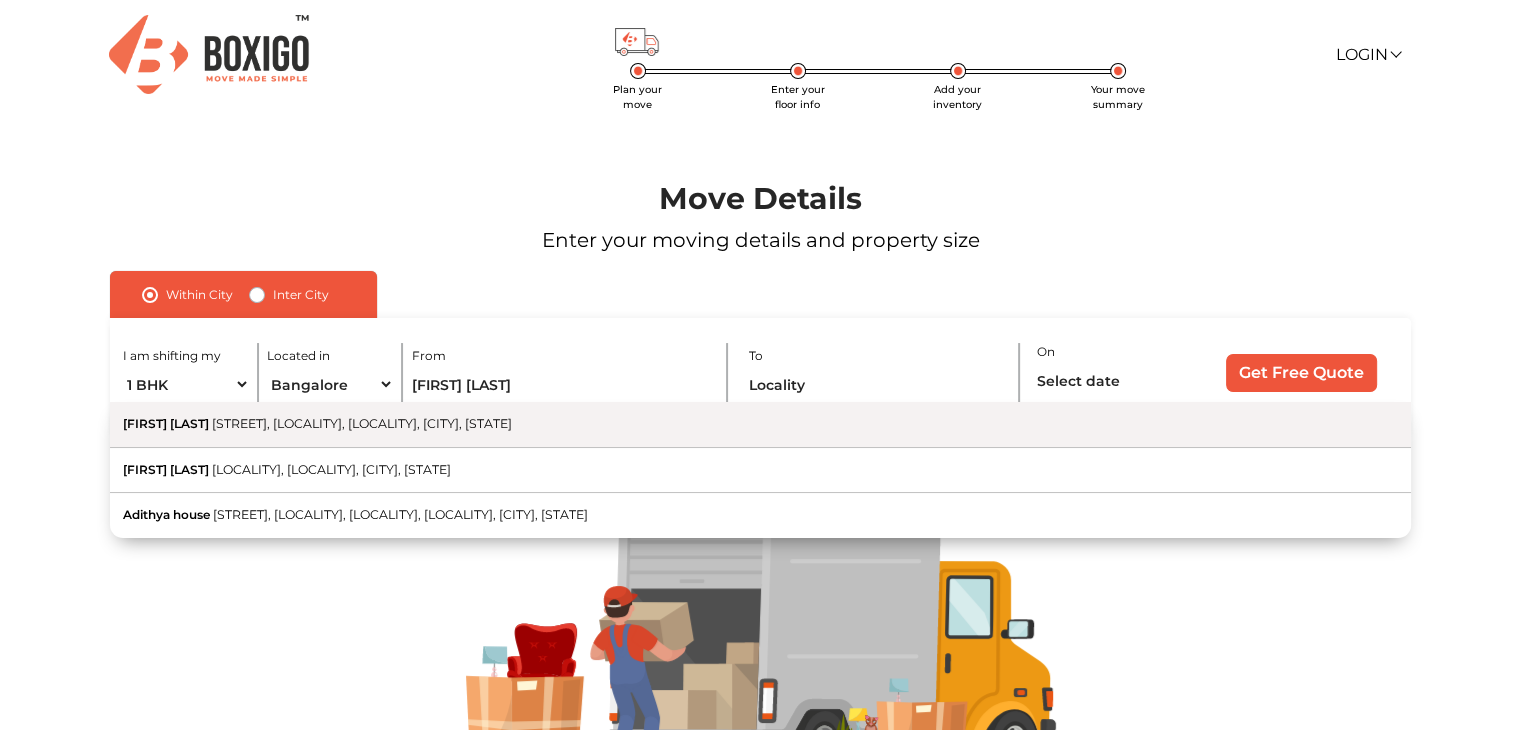 click on "[STREET], [CITY], [STATE]" at bounding box center (362, 423) 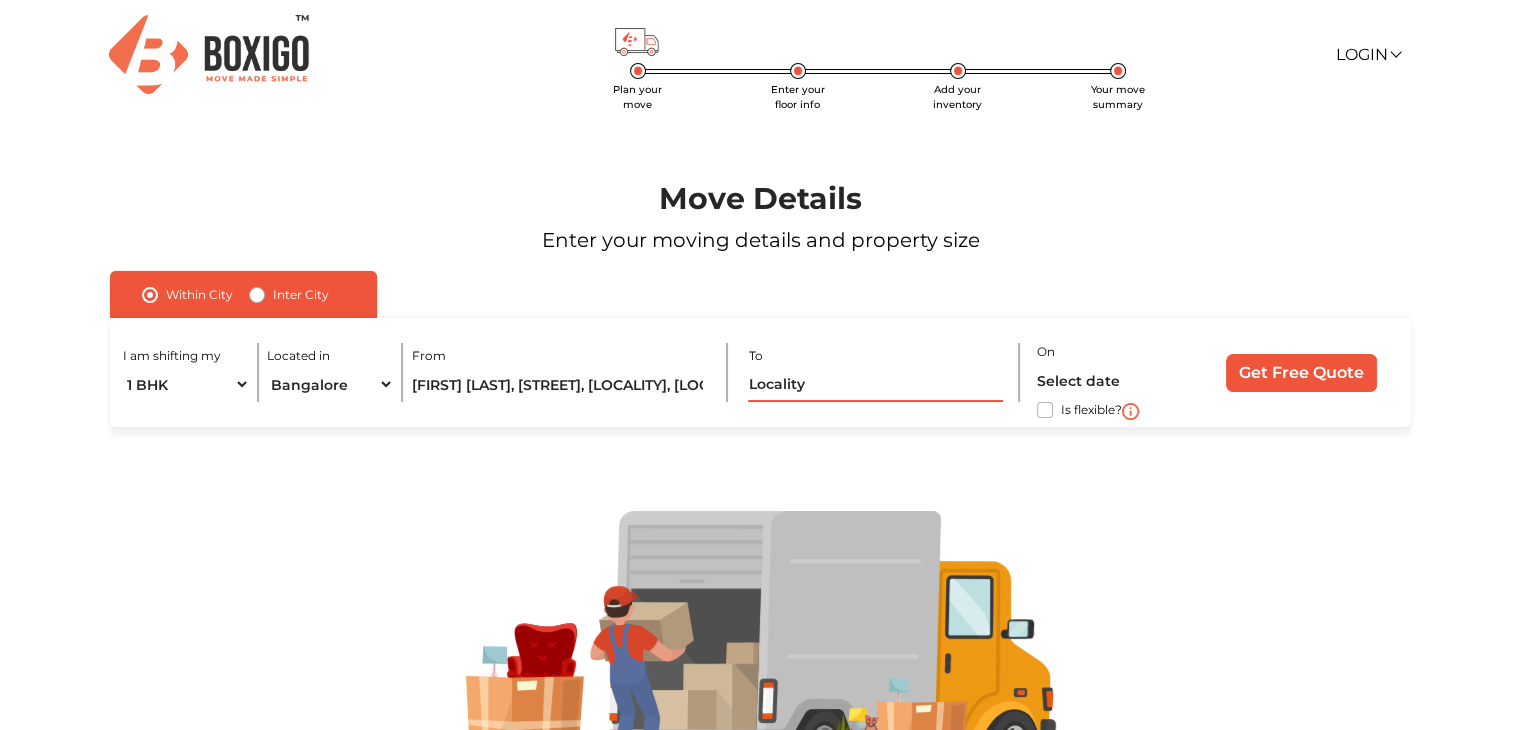 click at bounding box center [875, 384] 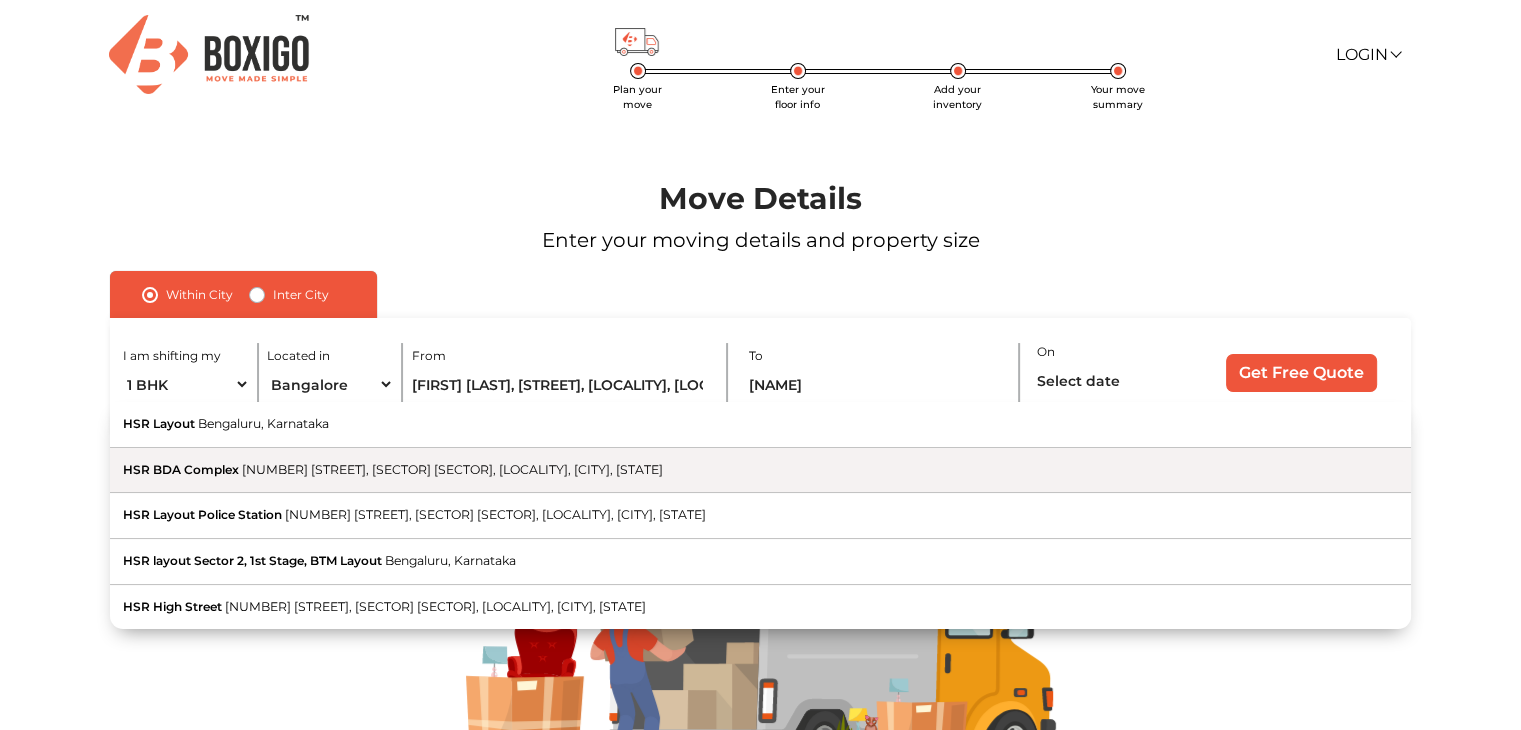 click on "HSR BDA Complex 14th Main Road, Sector 6, HSR Layout, Bengaluru, Karnataka" at bounding box center (760, 471) 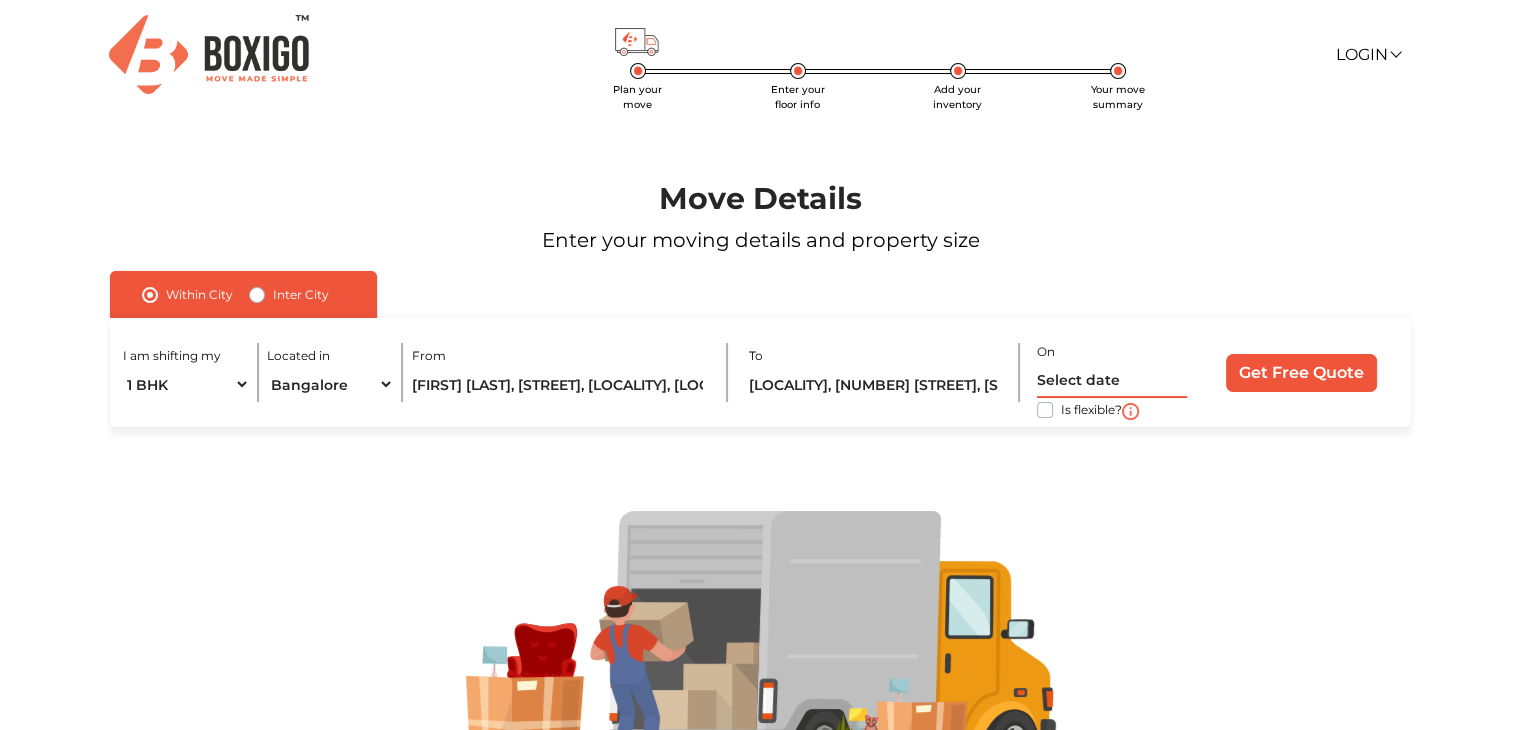 click at bounding box center [1112, 380] 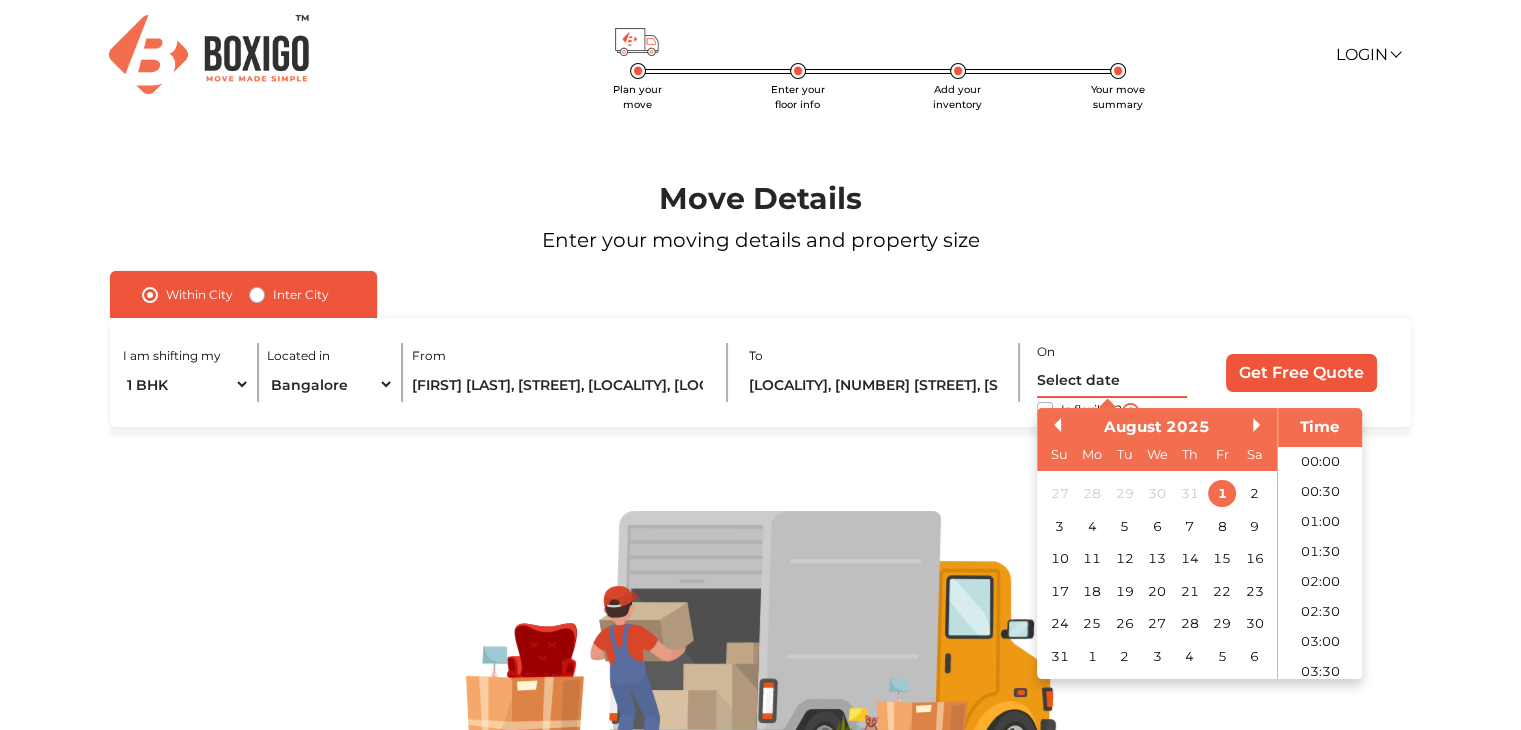 scroll, scrollTop: 859, scrollLeft: 0, axis: vertical 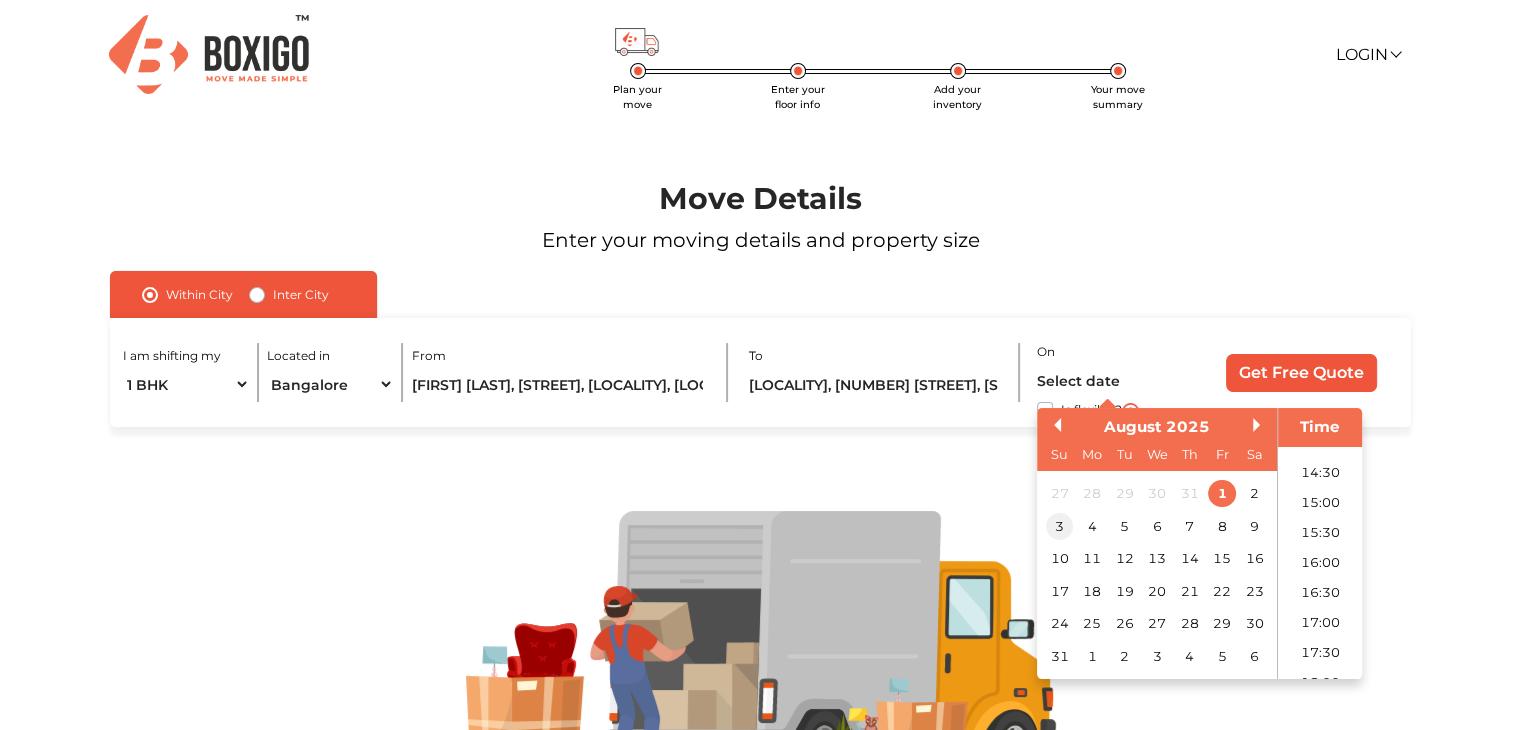 click on "3" at bounding box center (1059, 526) 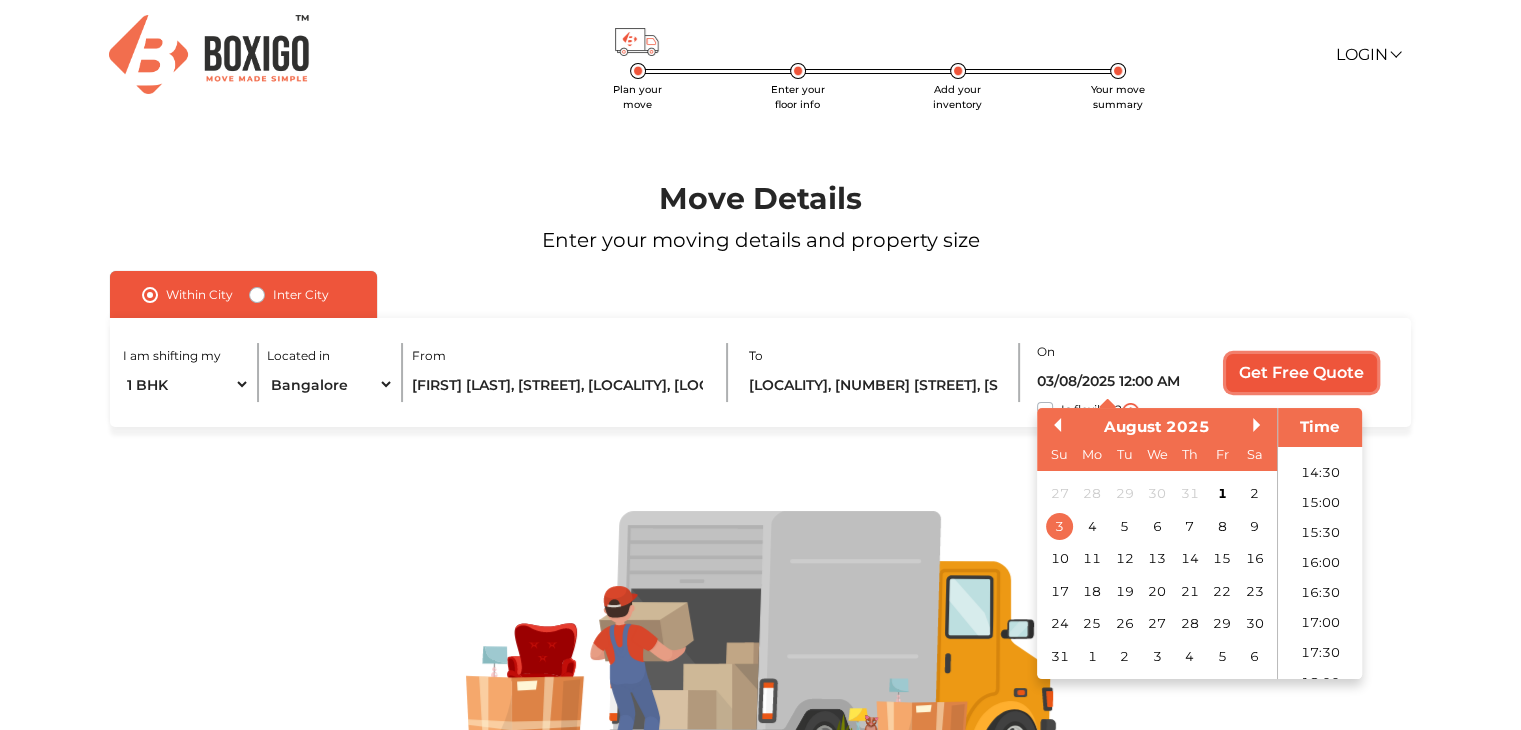 click on "Get Free Quote" at bounding box center (1301, 373) 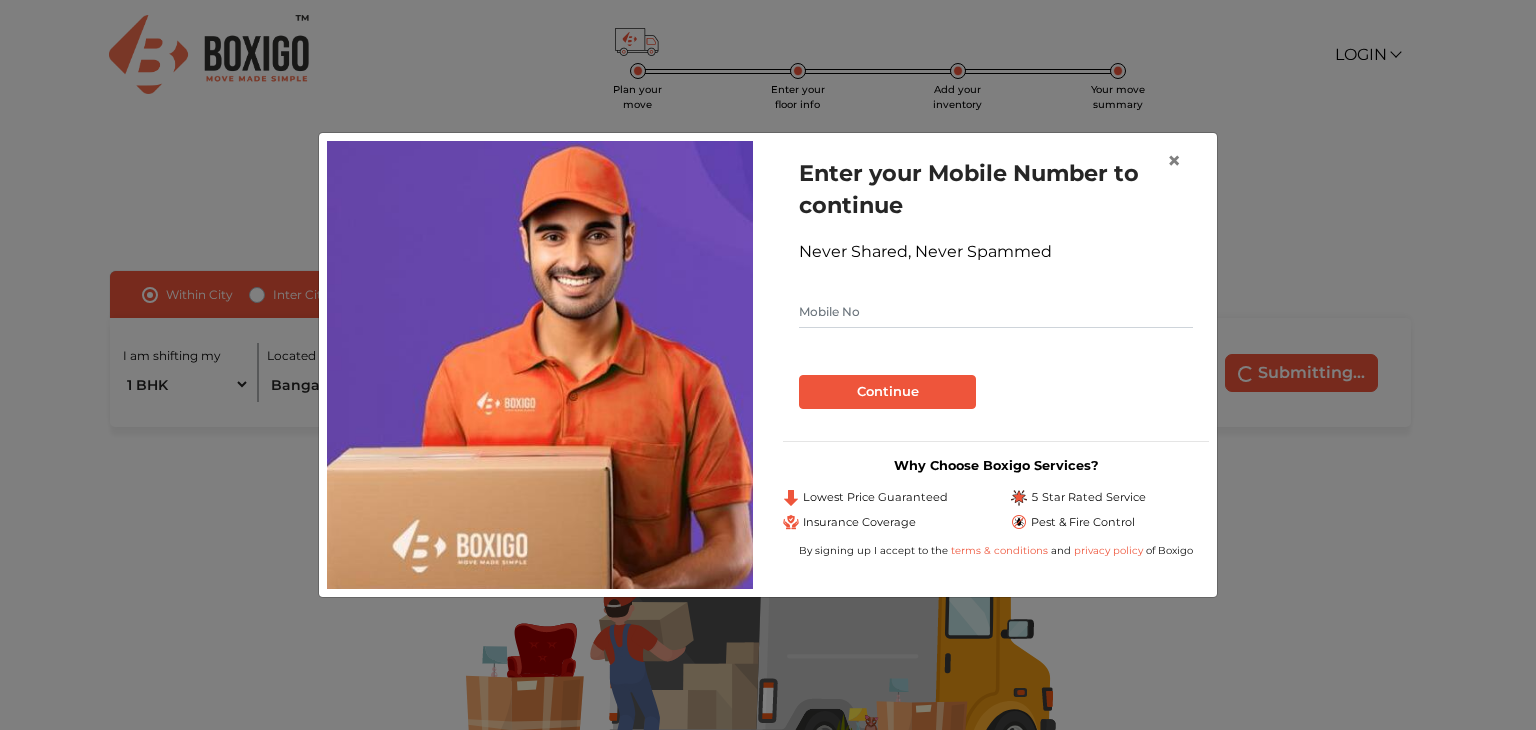 click at bounding box center (996, 312) 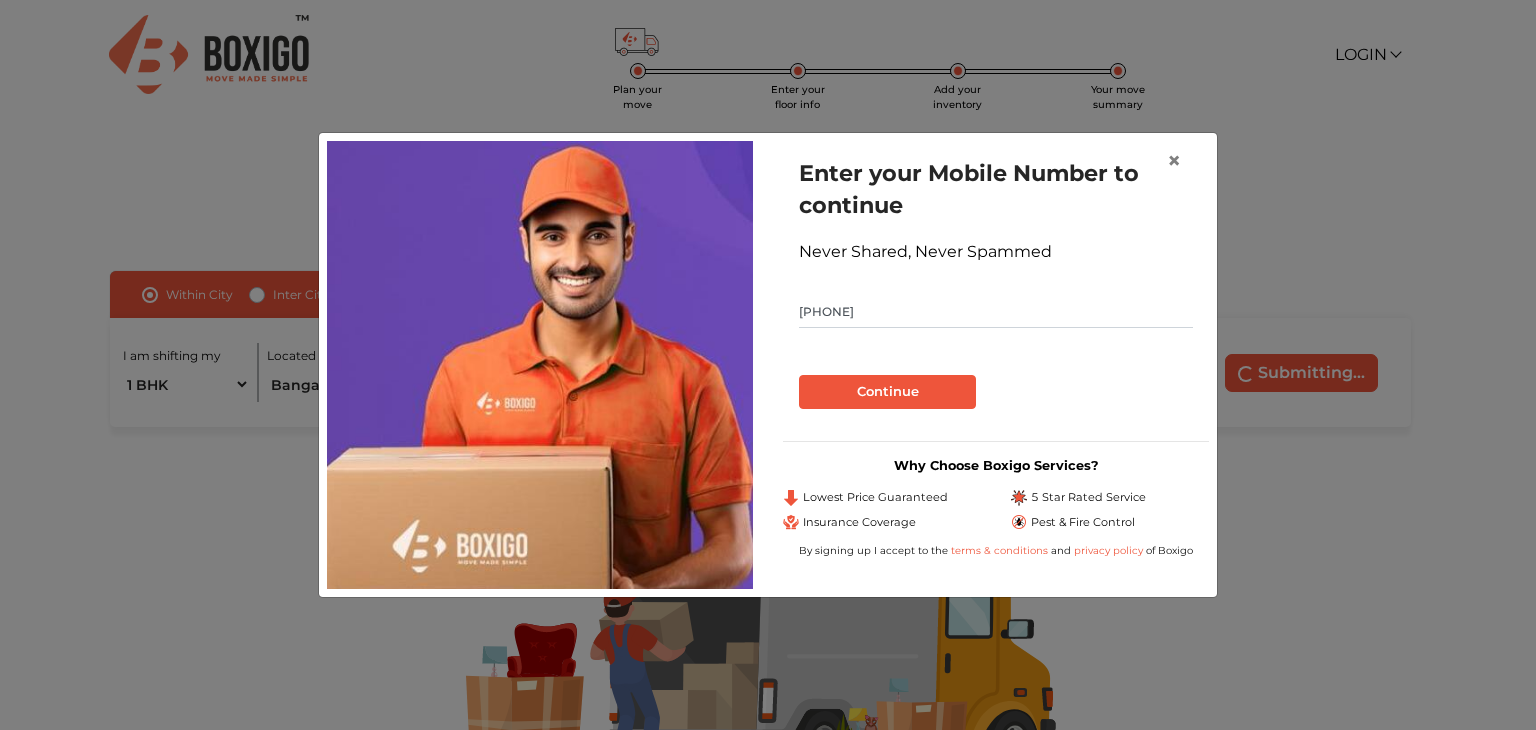 type on "9479804005" 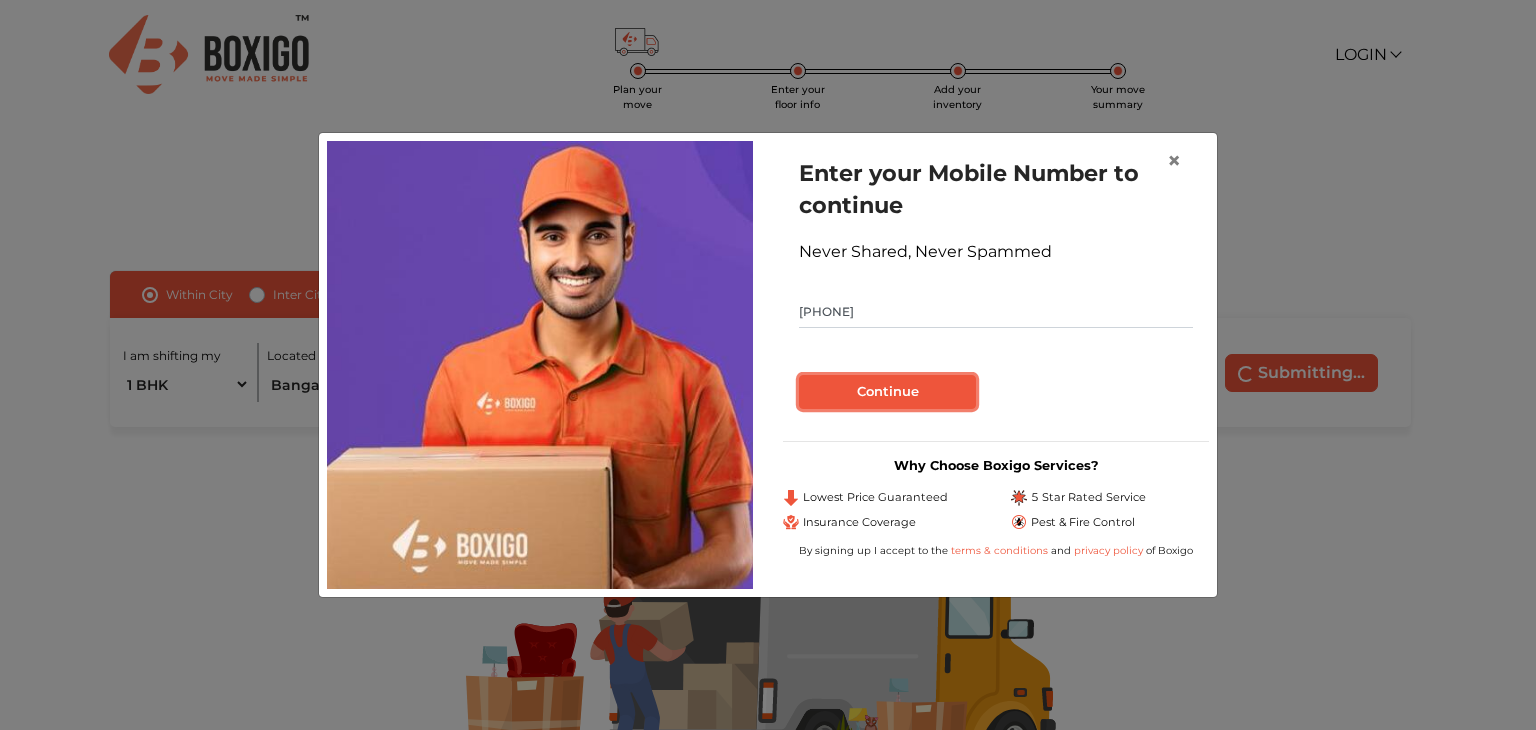 click on "Continue" at bounding box center [887, 392] 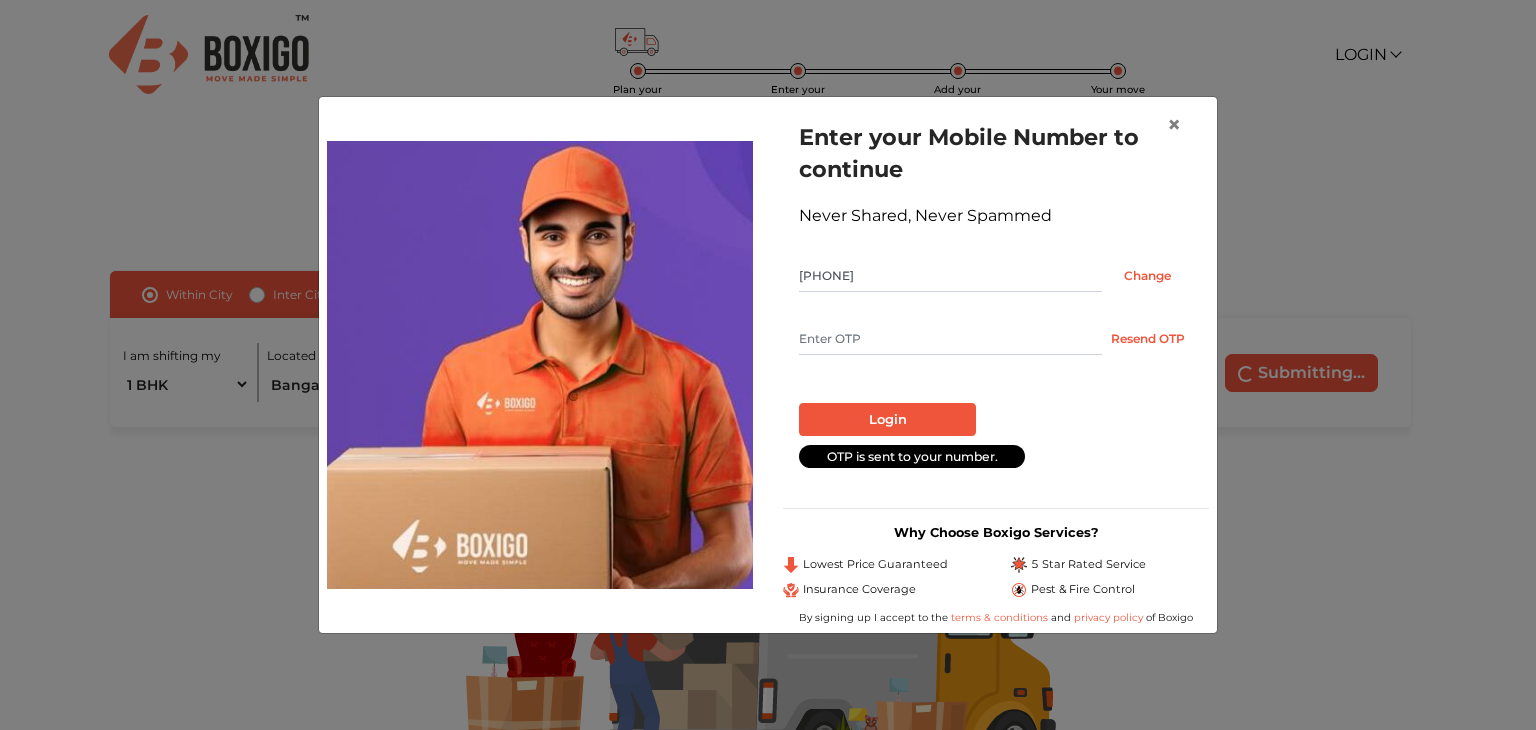 click at bounding box center [950, 339] 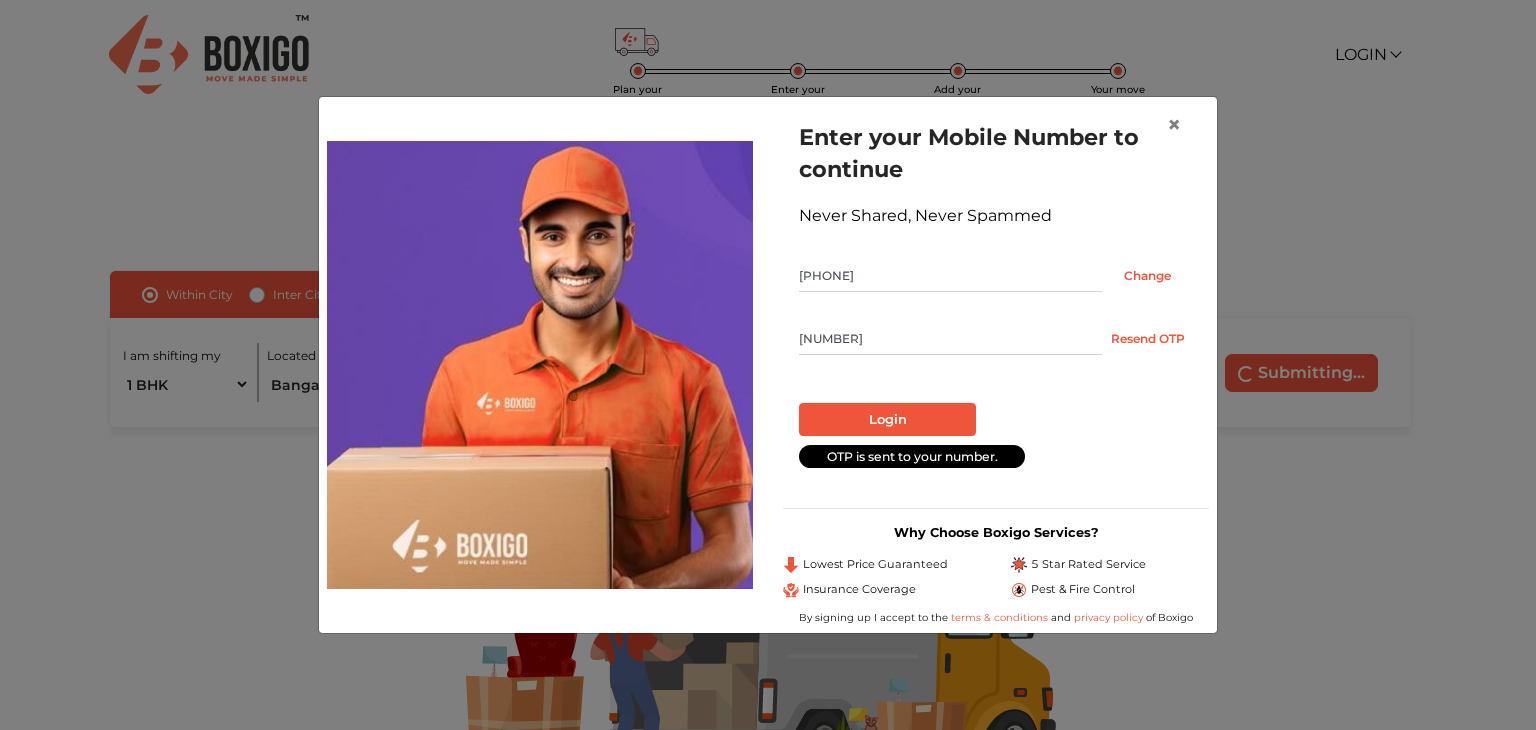 type on "1215" 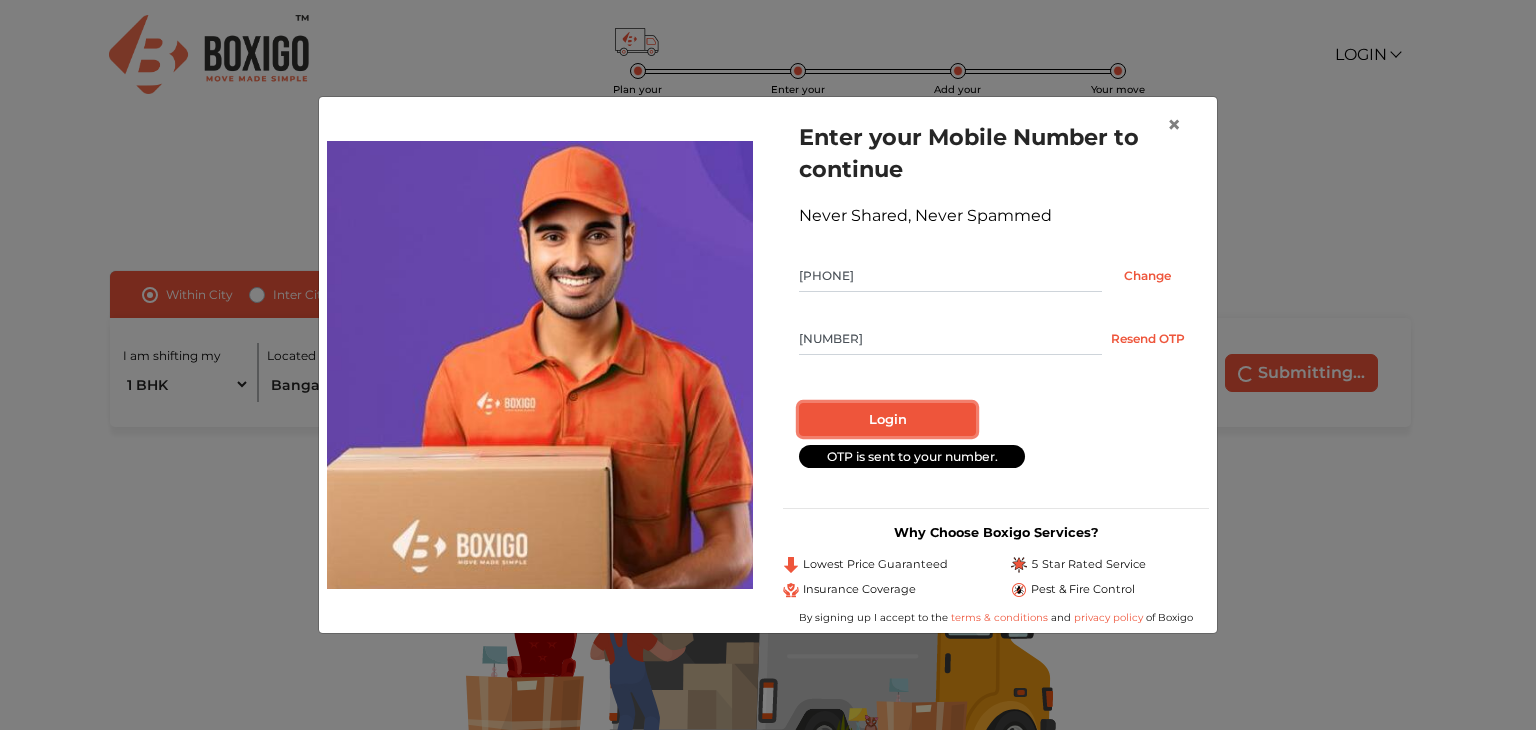 click on "Login" at bounding box center (887, 420) 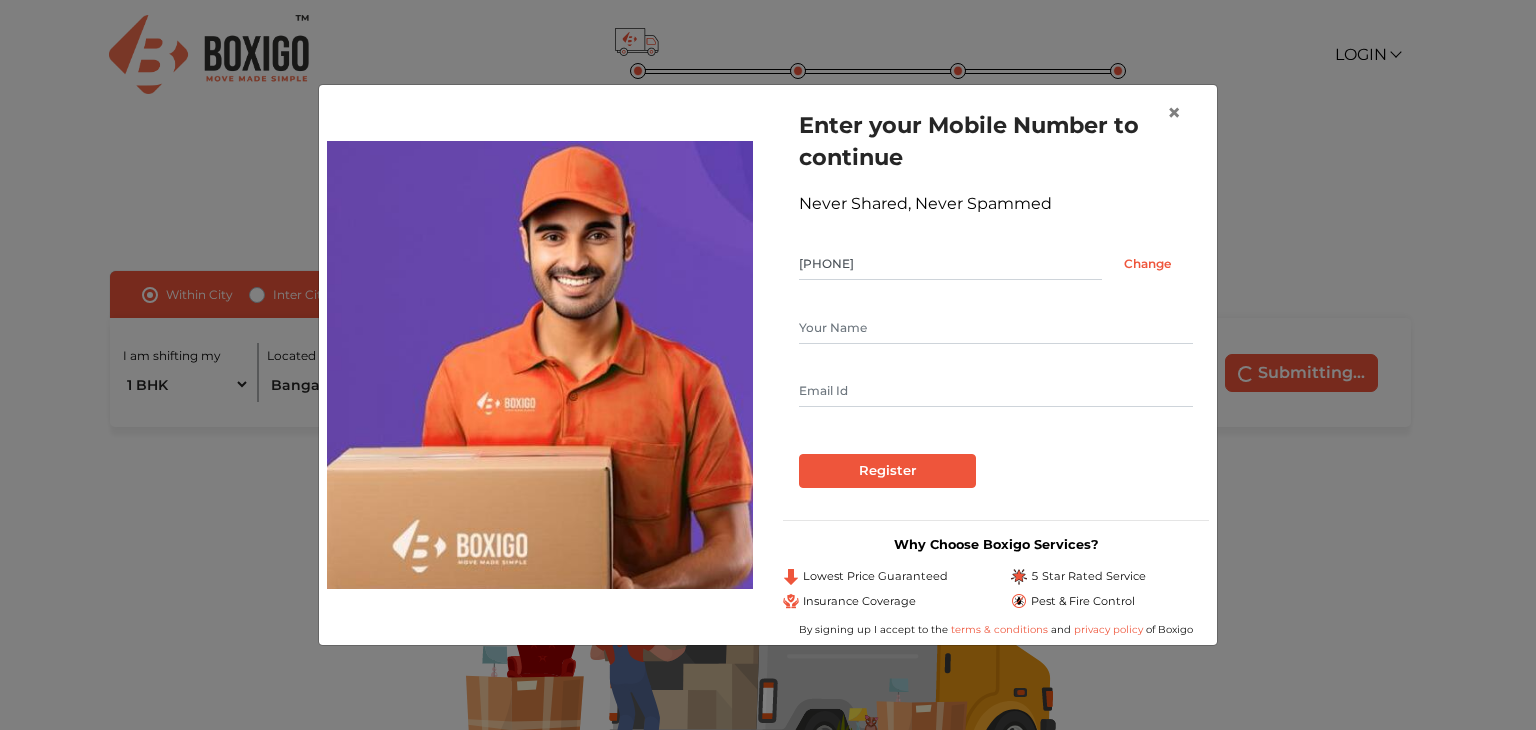 click at bounding box center [996, 328] 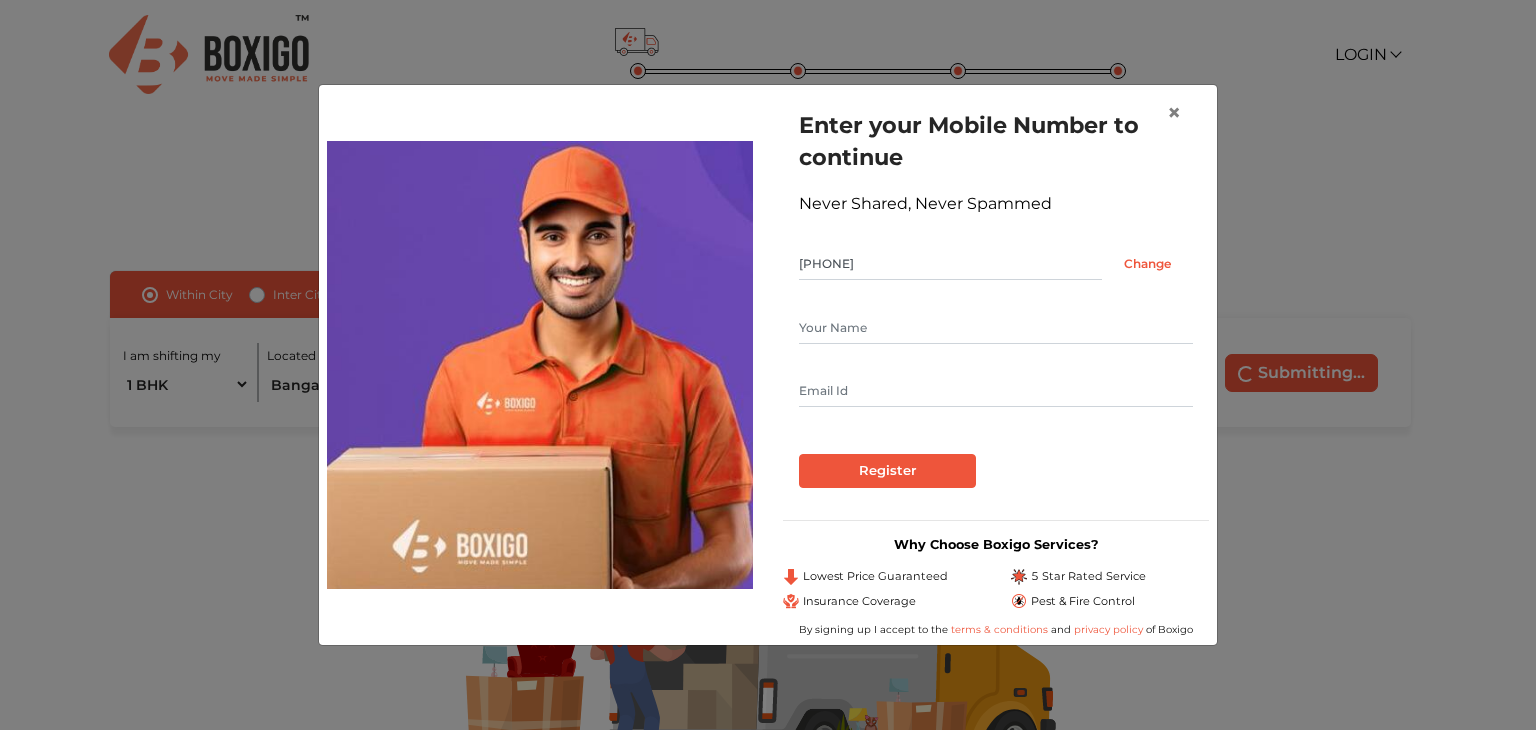 type on "Shreya Gupta" 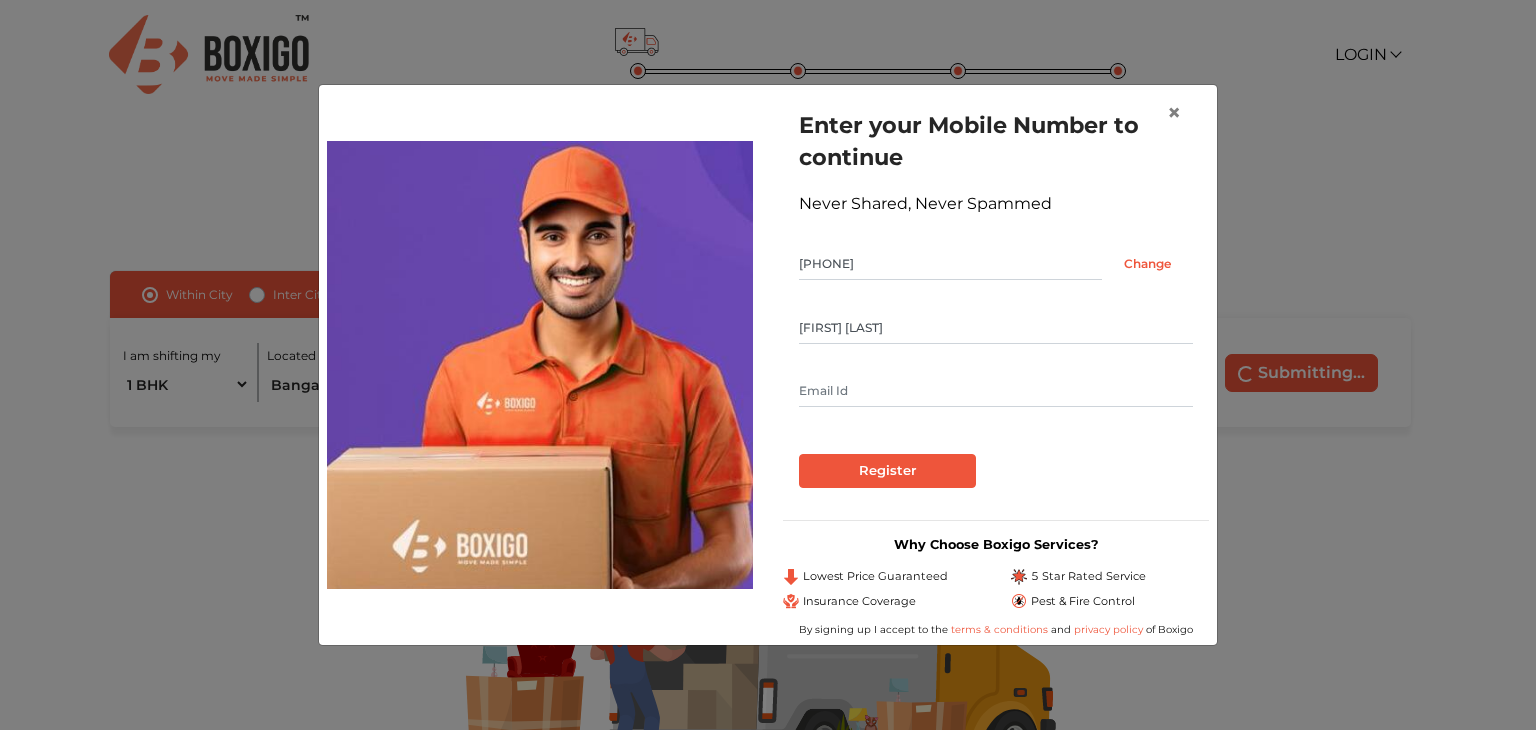 click at bounding box center [996, 391] 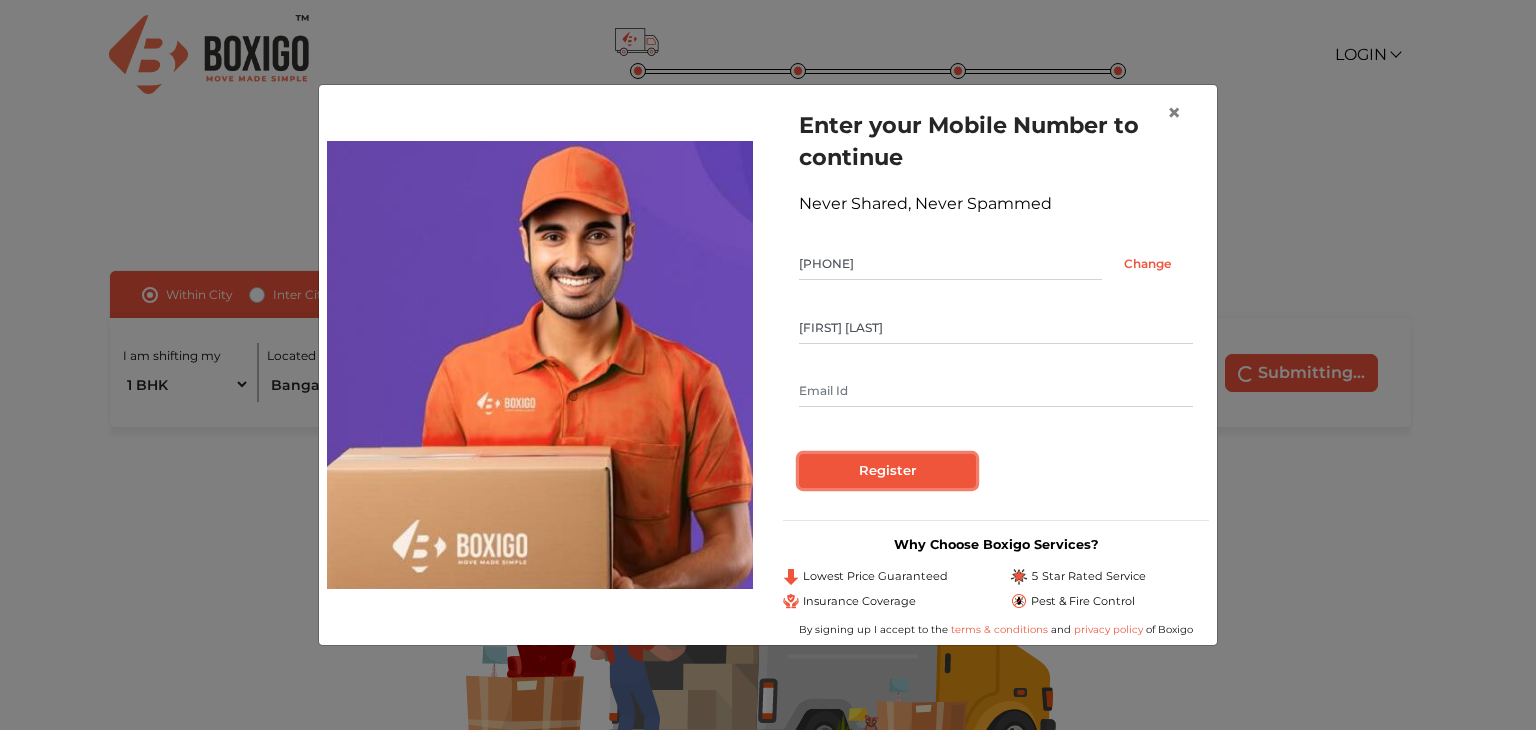click on "Register" at bounding box center (887, 471) 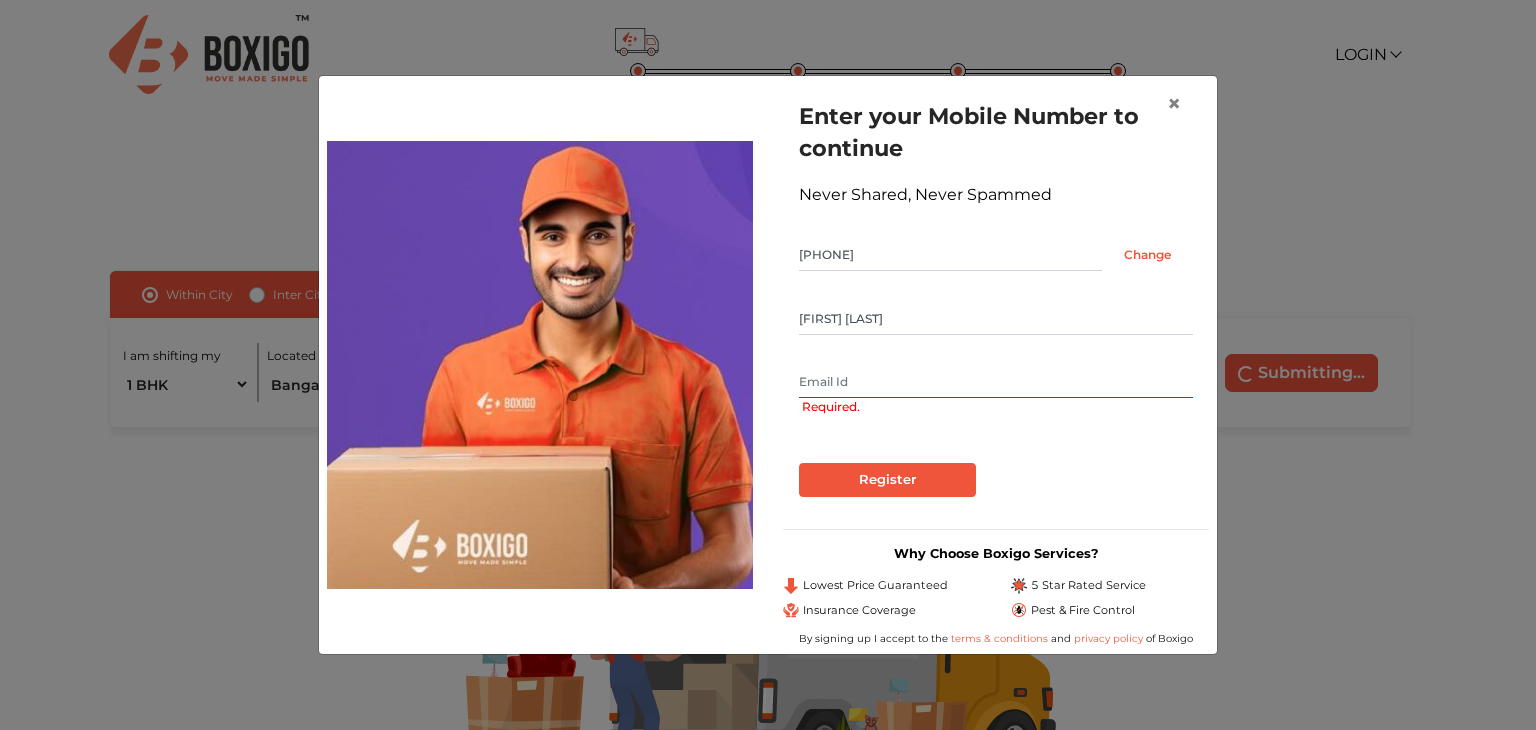 click at bounding box center [996, 382] 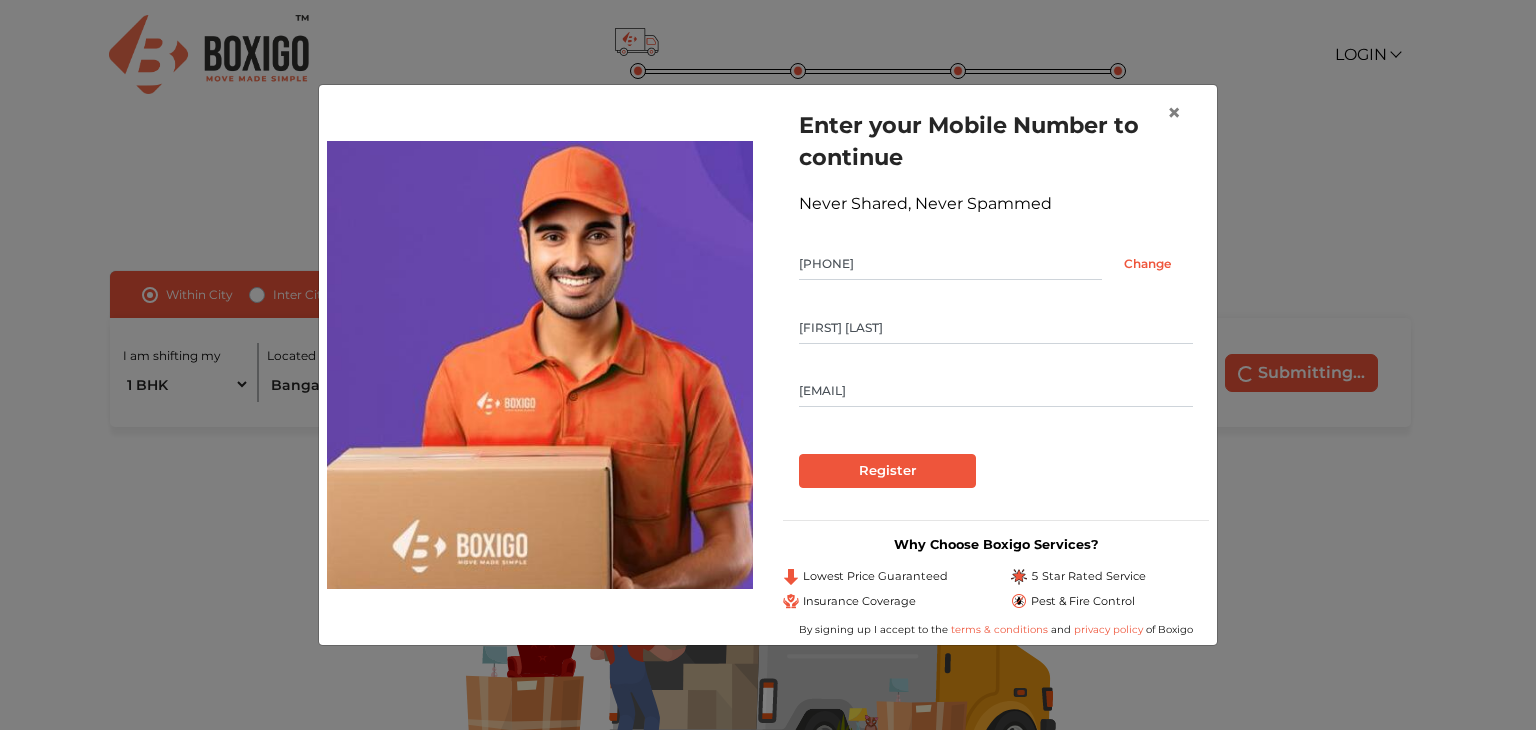 type on "shreyagupta0909@gmail.com" 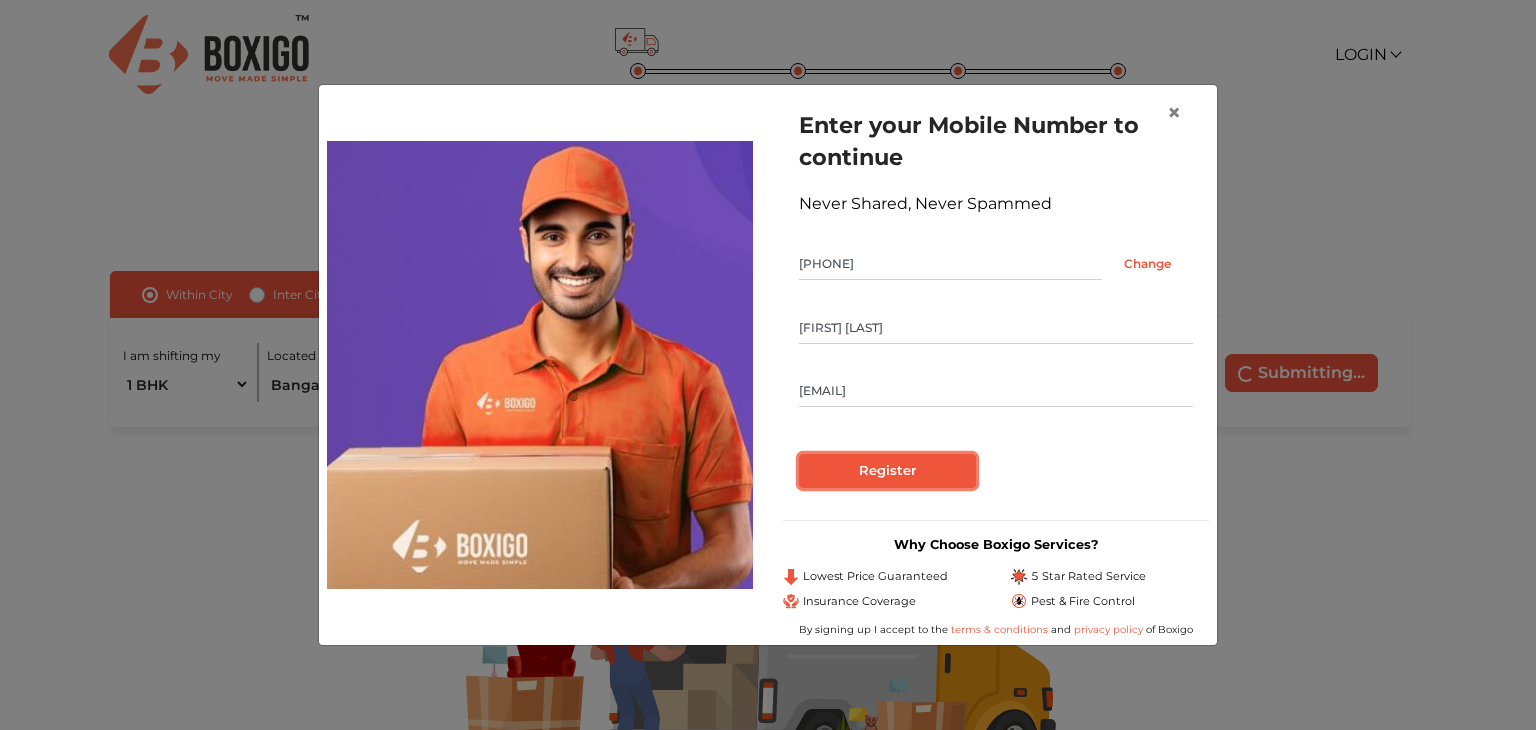 click on "Register" at bounding box center (887, 471) 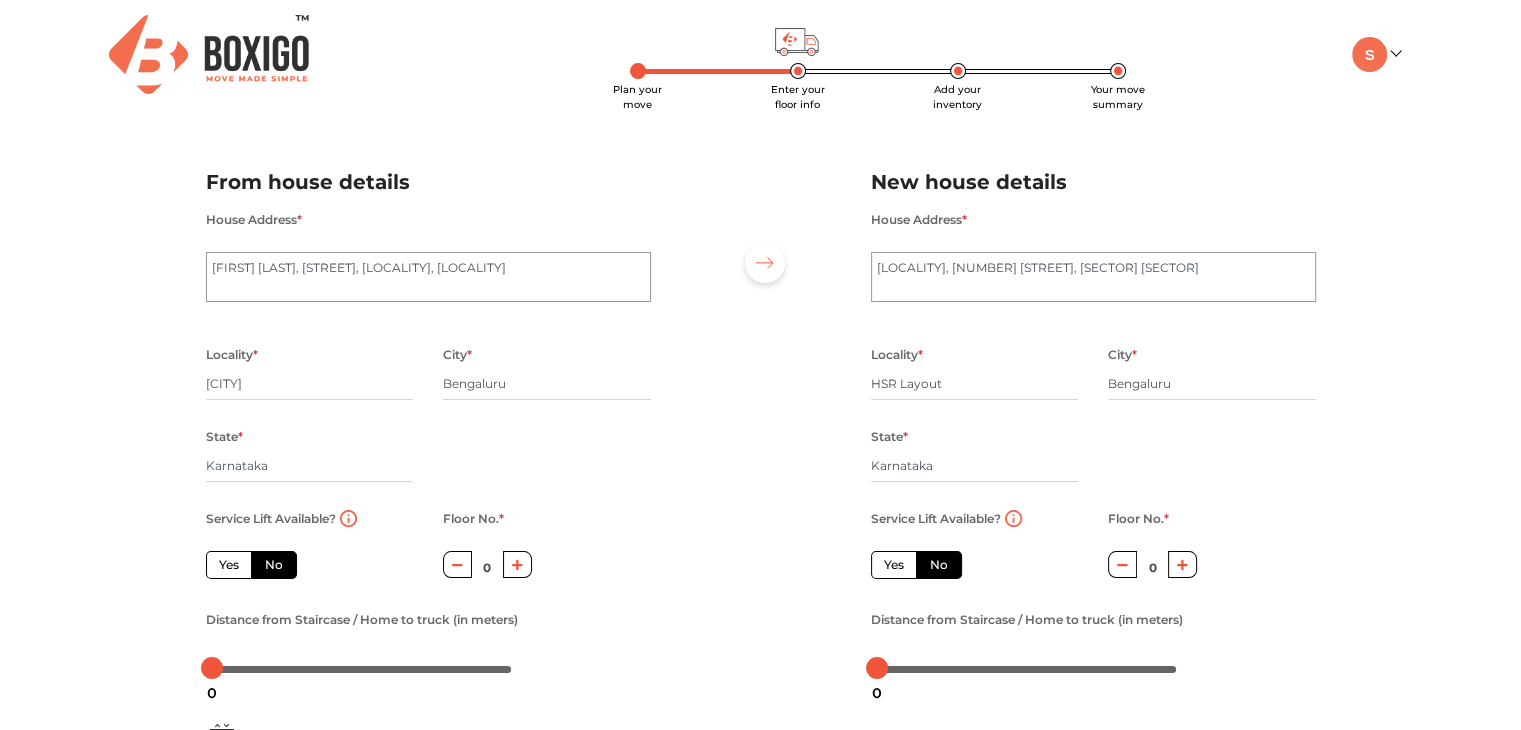 scroll, scrollTop: 52, scrollLeft: 0, axis: vertical 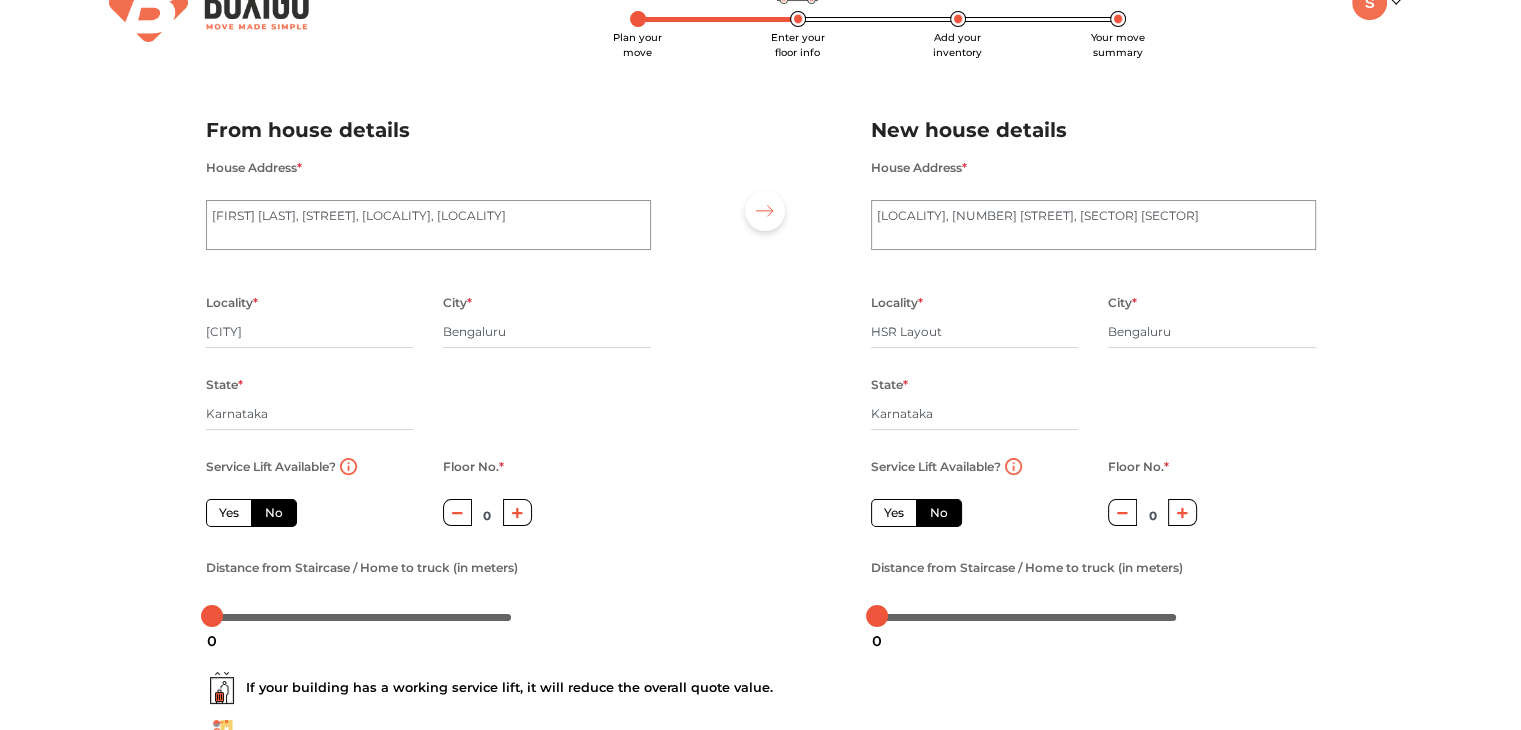 click on "Yes" at bounding box center (229, 513) 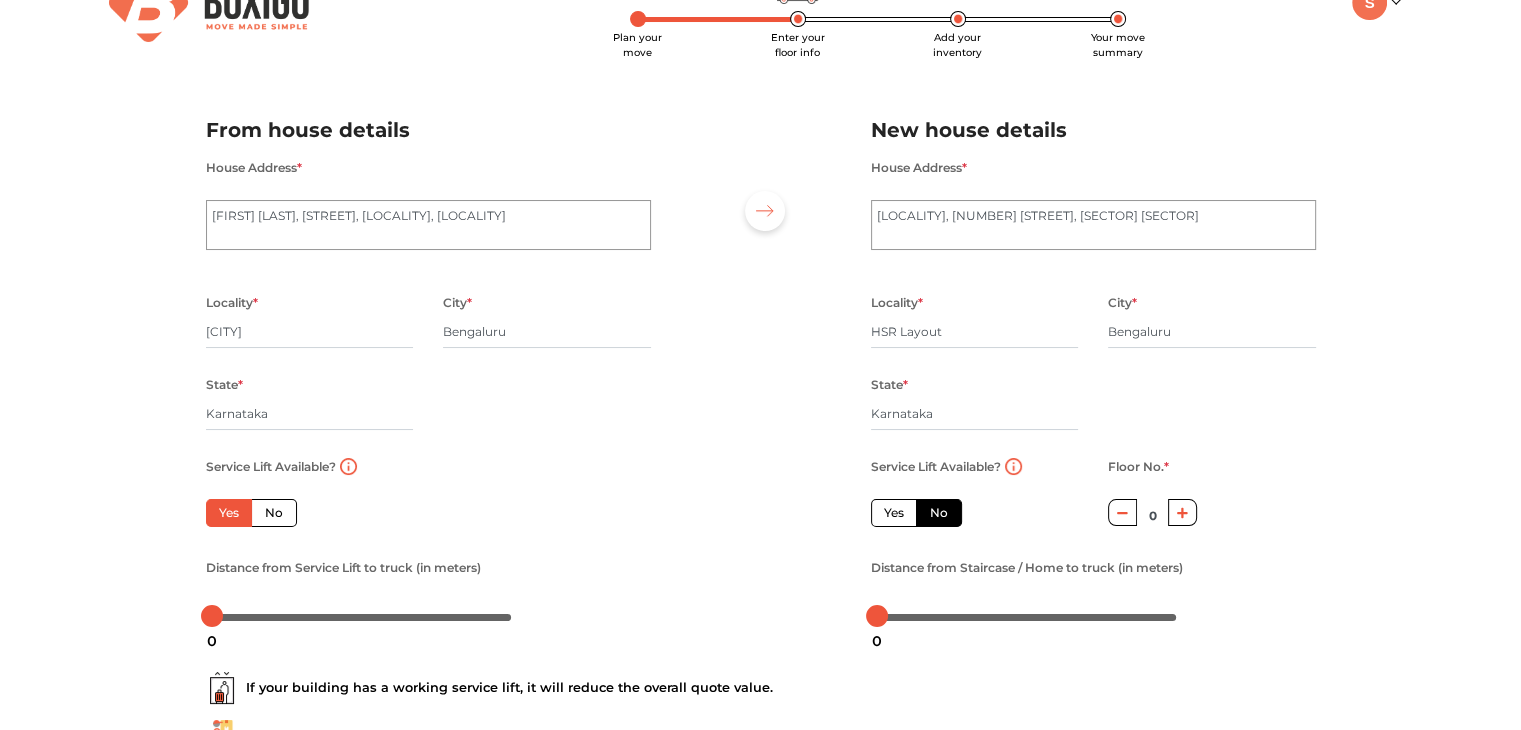 click 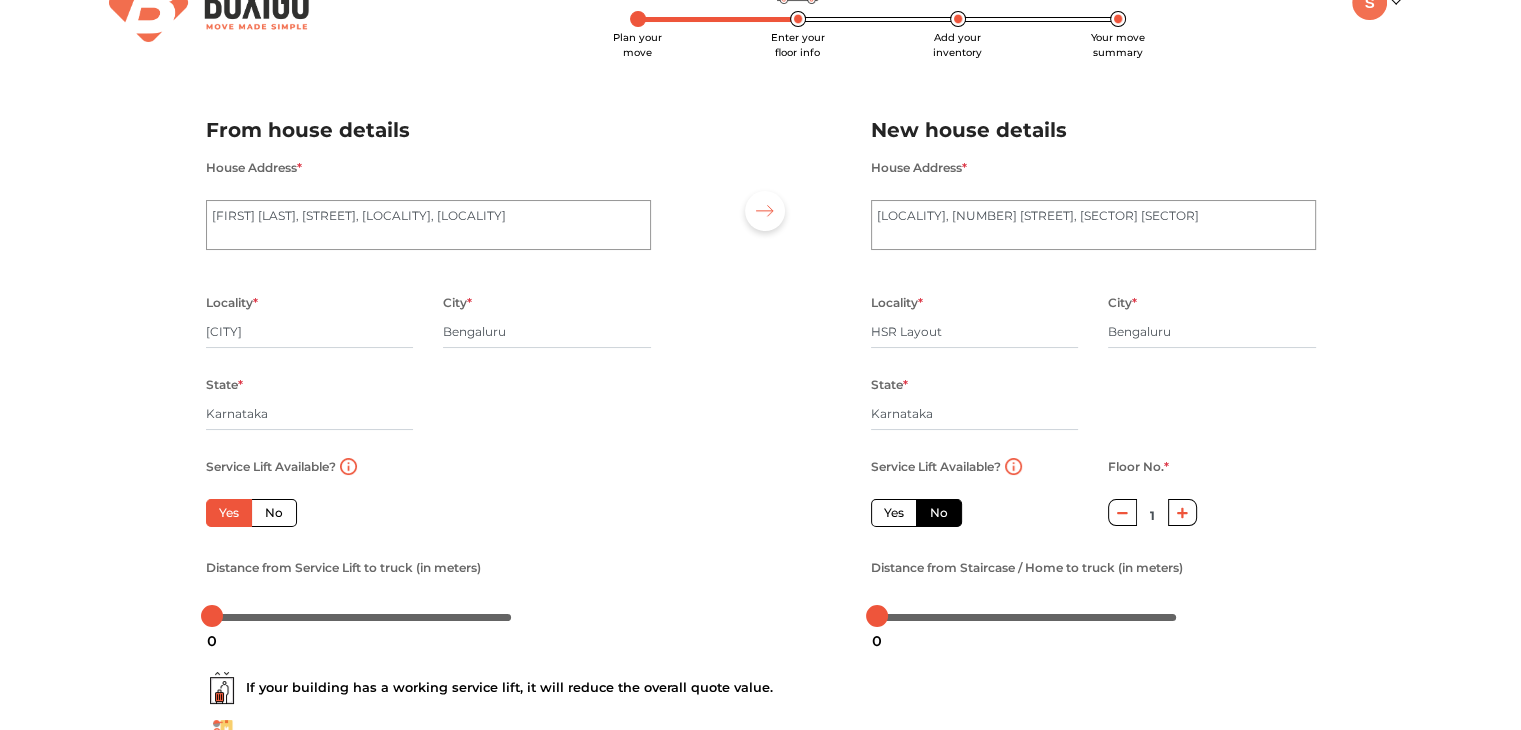 click 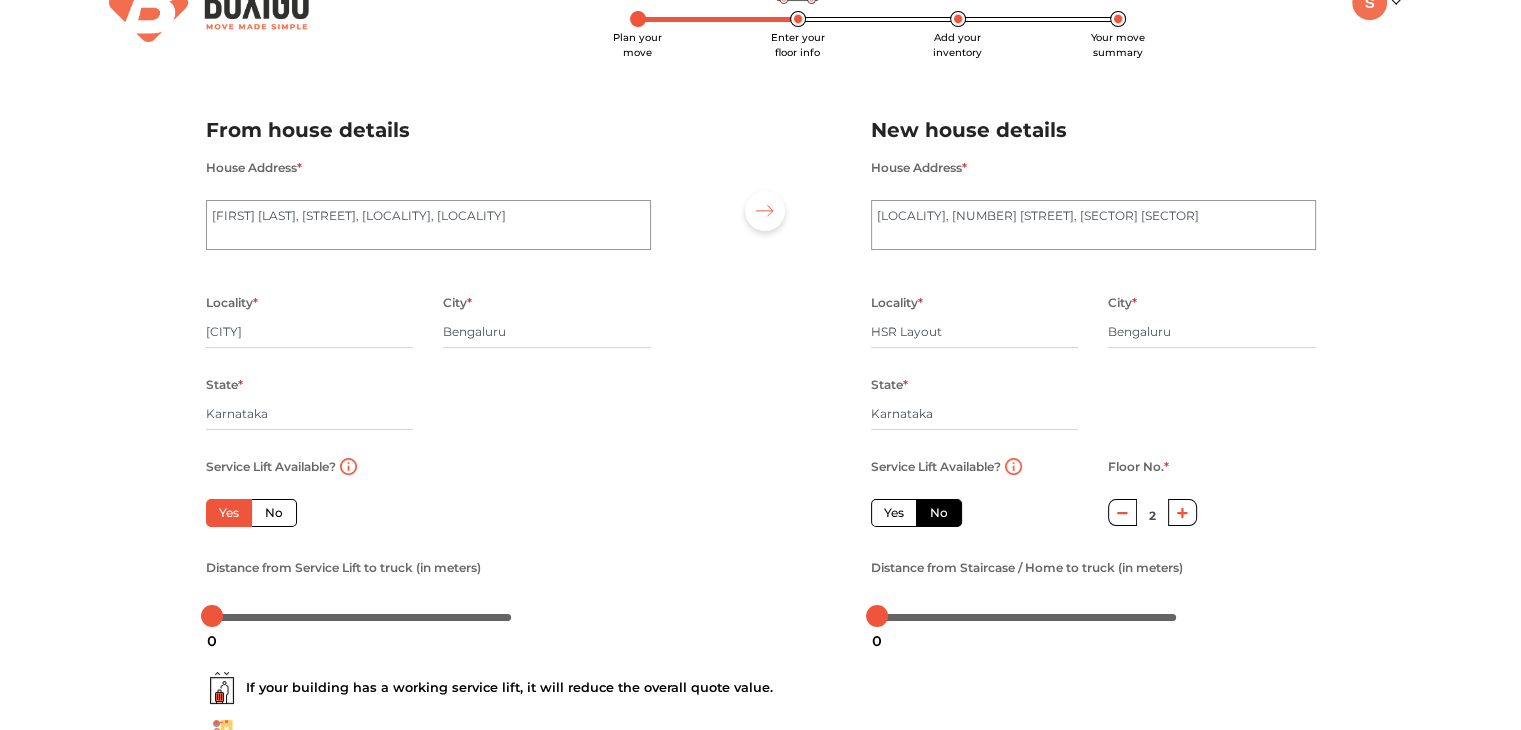 click 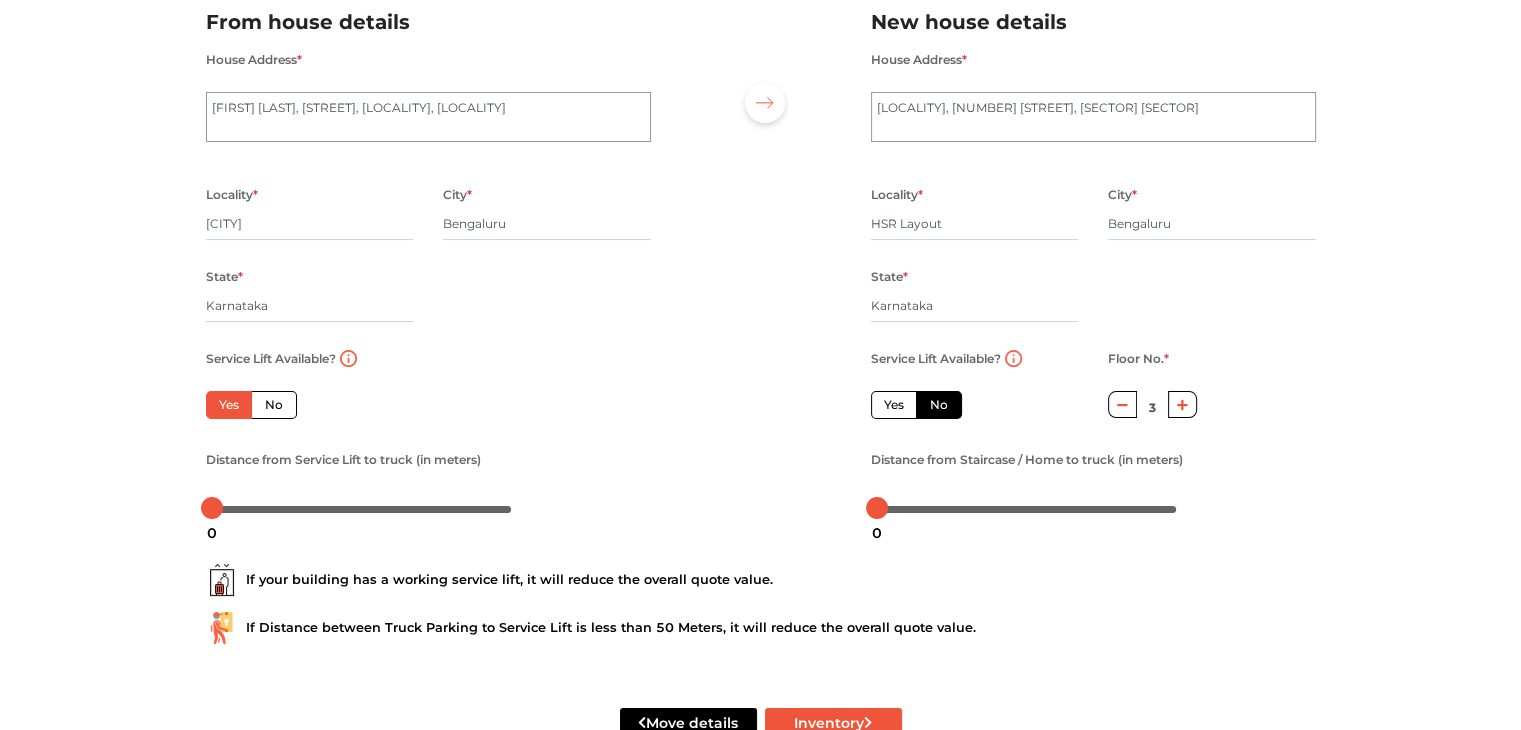 scroll, scrollTop: 219, scrollLeft: 0, axis: vertical 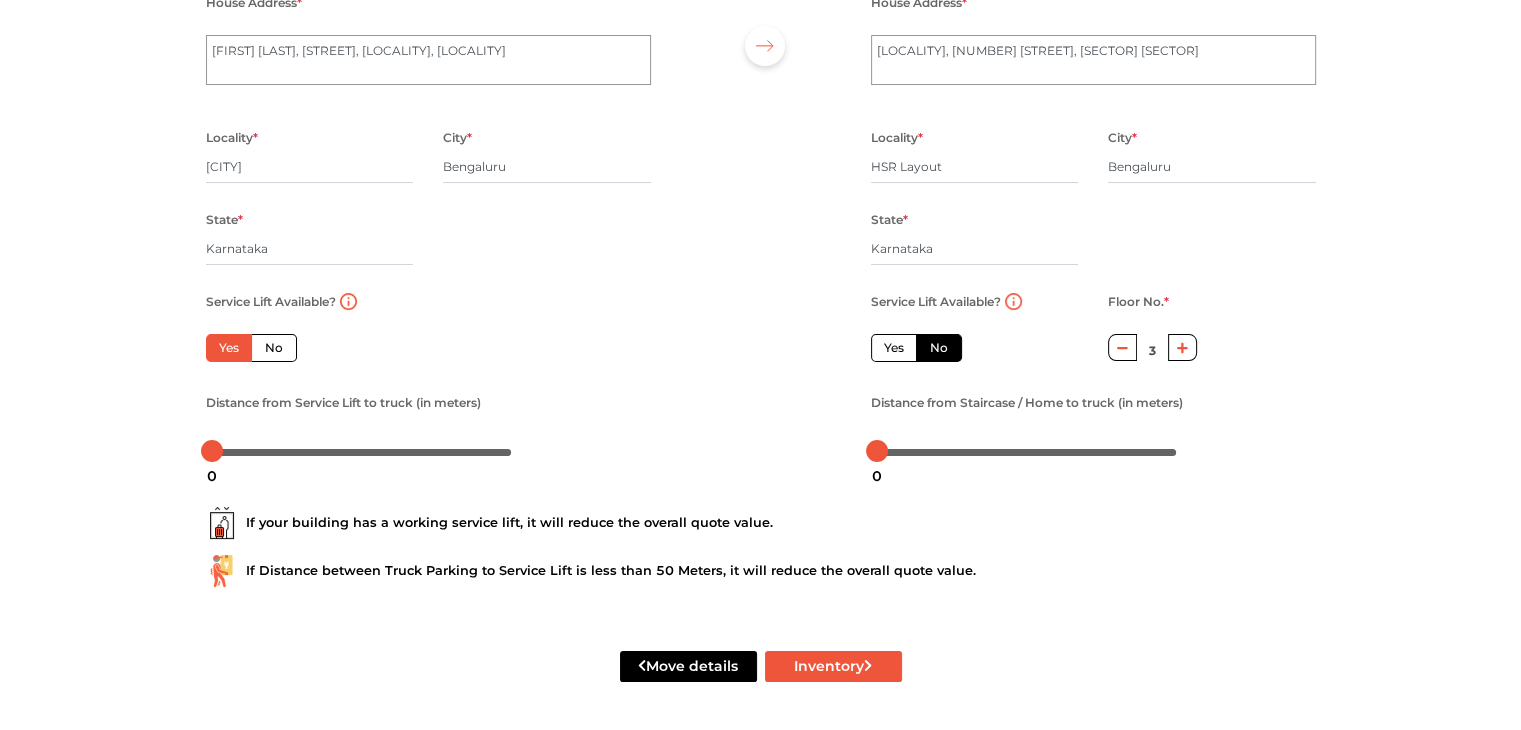 click on "Plan your   move Enter your   floor info Add your   inventory Your move   summary My Moves My Profile Make Estimate LOGOUT Plan your   move Enter your   floor info Add your   inventory Your move   summary  From house details  House Address  *   Adithya Elan, New Temple Road, Nallurhalli Locality  * Whitefield City  * Bengaluru State  * Karnataka Pincode  * Service Lift Available?  Yes No   Floor No.  * 0 Distance from Service Lift to truck   (in meters)  New house details  House Address  * HSR BDA Complex, 14th Main Road, Sector 6 Locality  * HSR Layout City  * Bengaluru State  * Karnataka Pincode  * Service Lift Available?  Yes No   Floor No.  * 3 Distance from Staircase / Home to truck   (in meters) If your building has a working service lift, it will reduce the overall quote value. If Distance between Truck Parking to Service Lift is less than 50 Meters, it will reduce the overall quote value.  Move details Inventory" at bounding box center (760, 256) 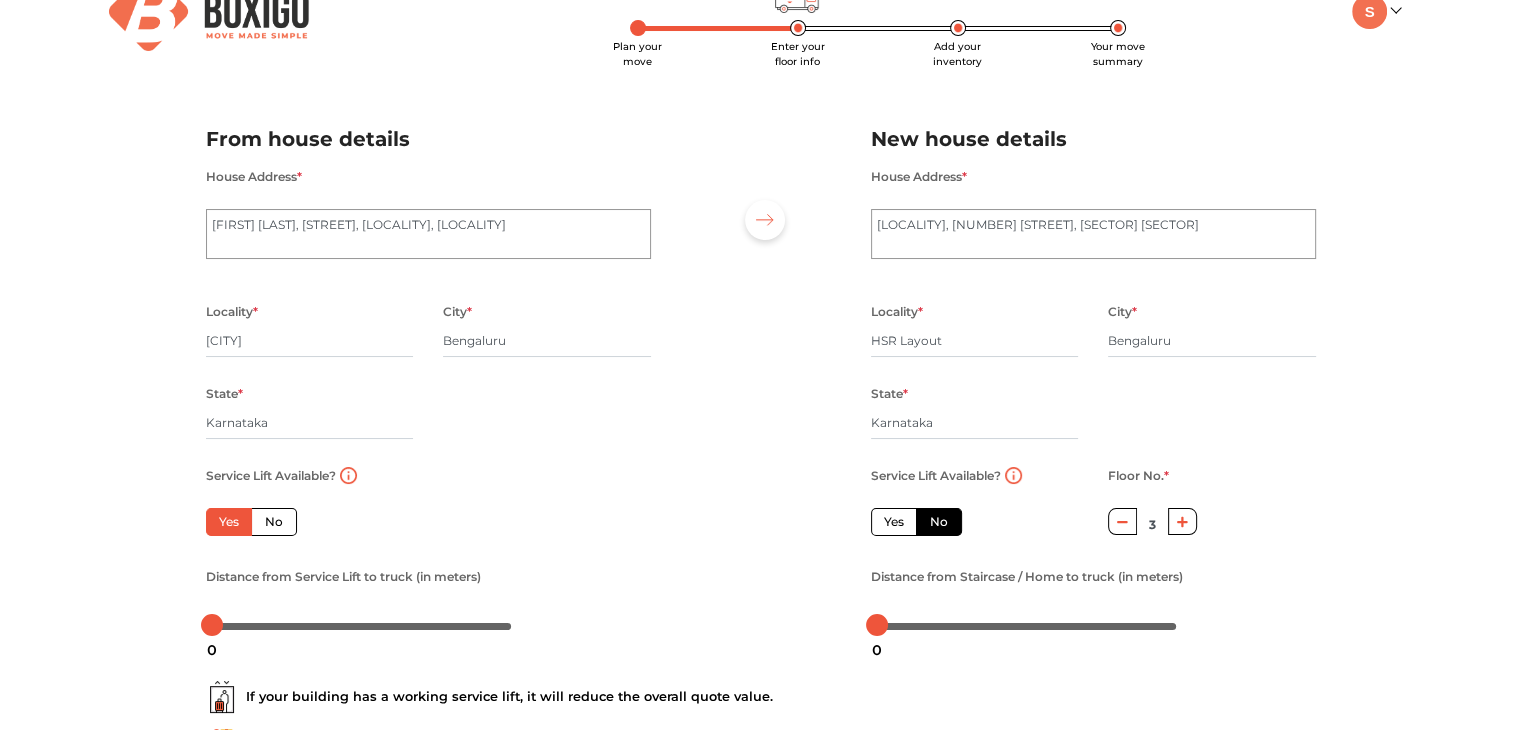 scroll, scrollTop: 0, scrollLeft: 0, axis: both 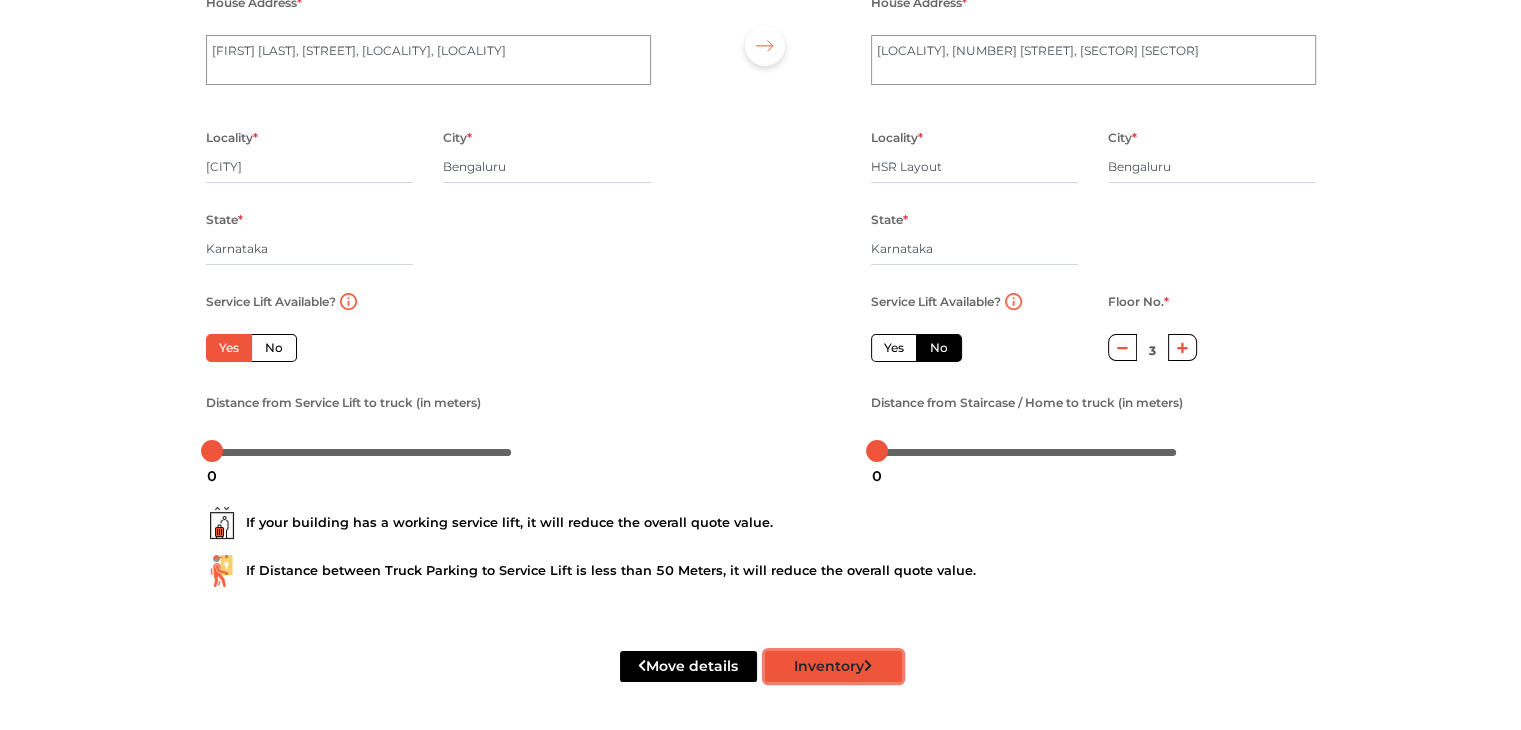 click on "Inventory" at bounding box center (833, 666) 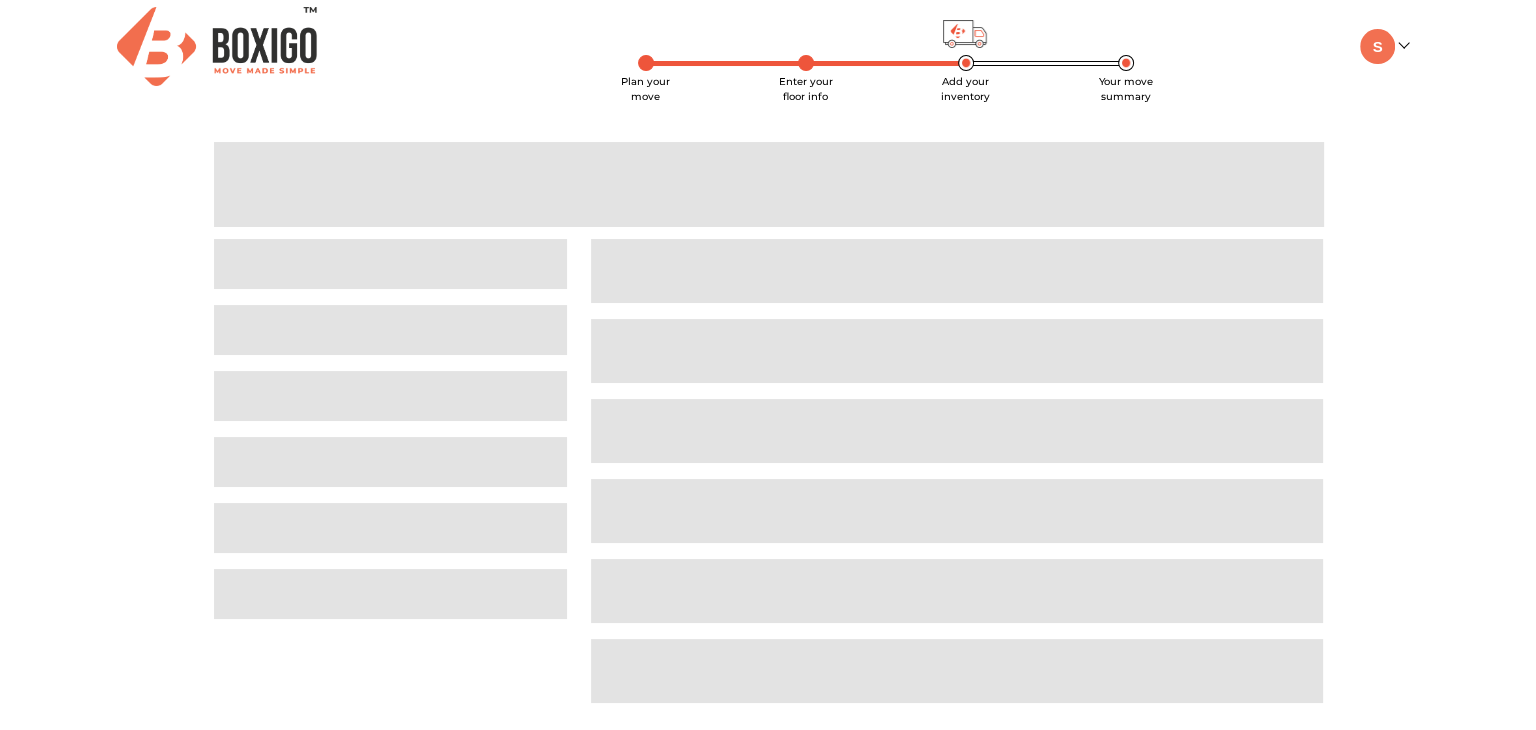 scroll, scrollTop: 0, scrollLeft: 0, axis: both 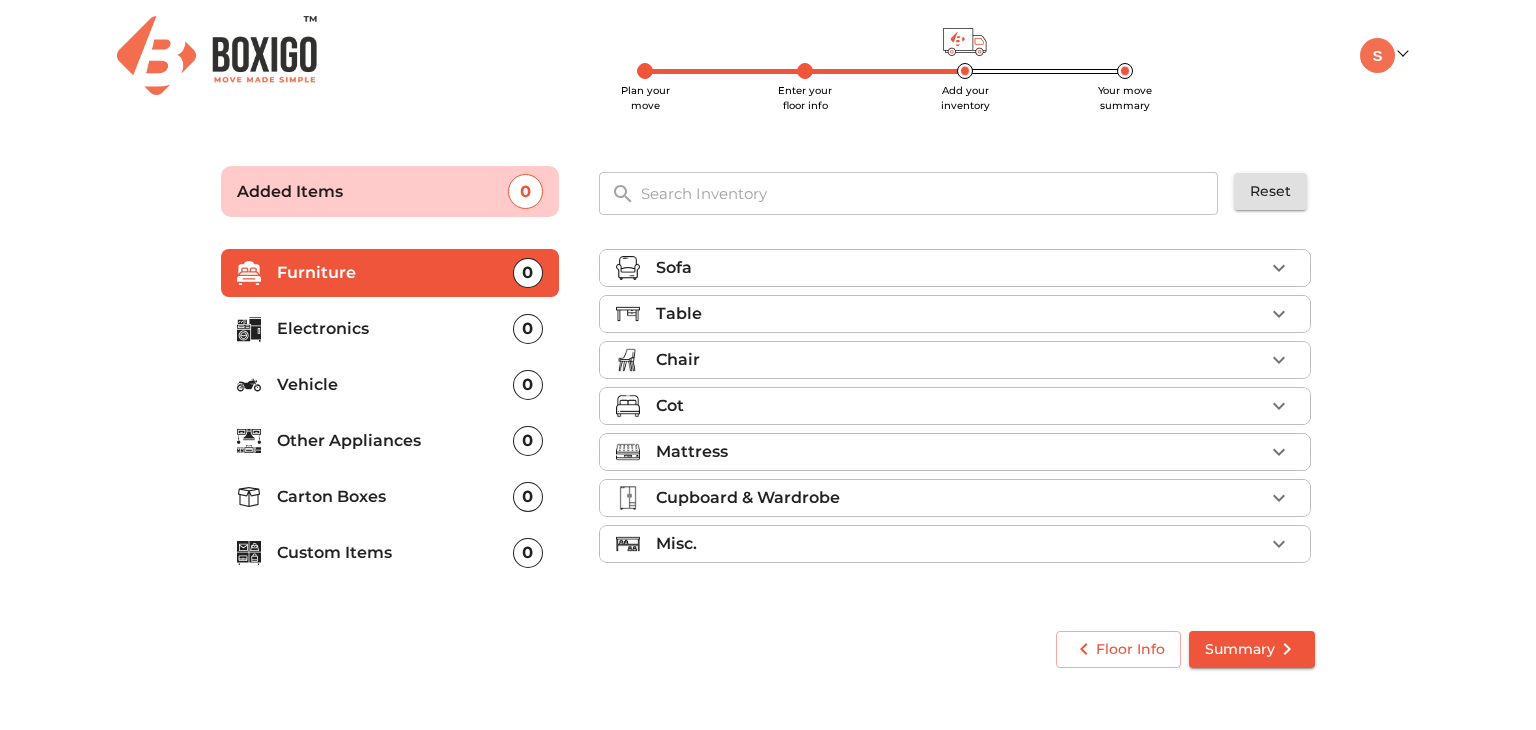 click on "Mattress" at bounding box center (692, 452) 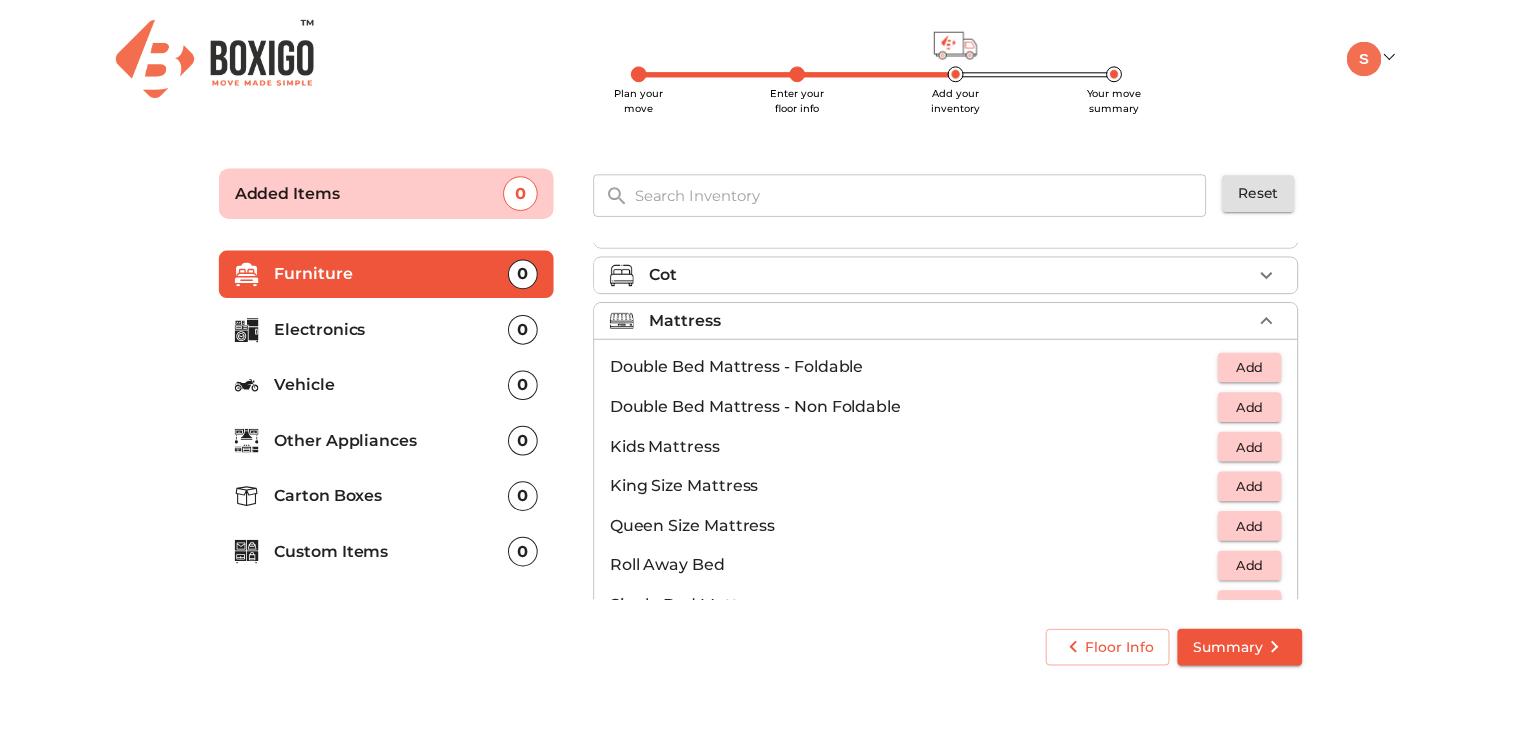 scroll, scrollTop: 135, scrollLeft: 0, axis: vertical 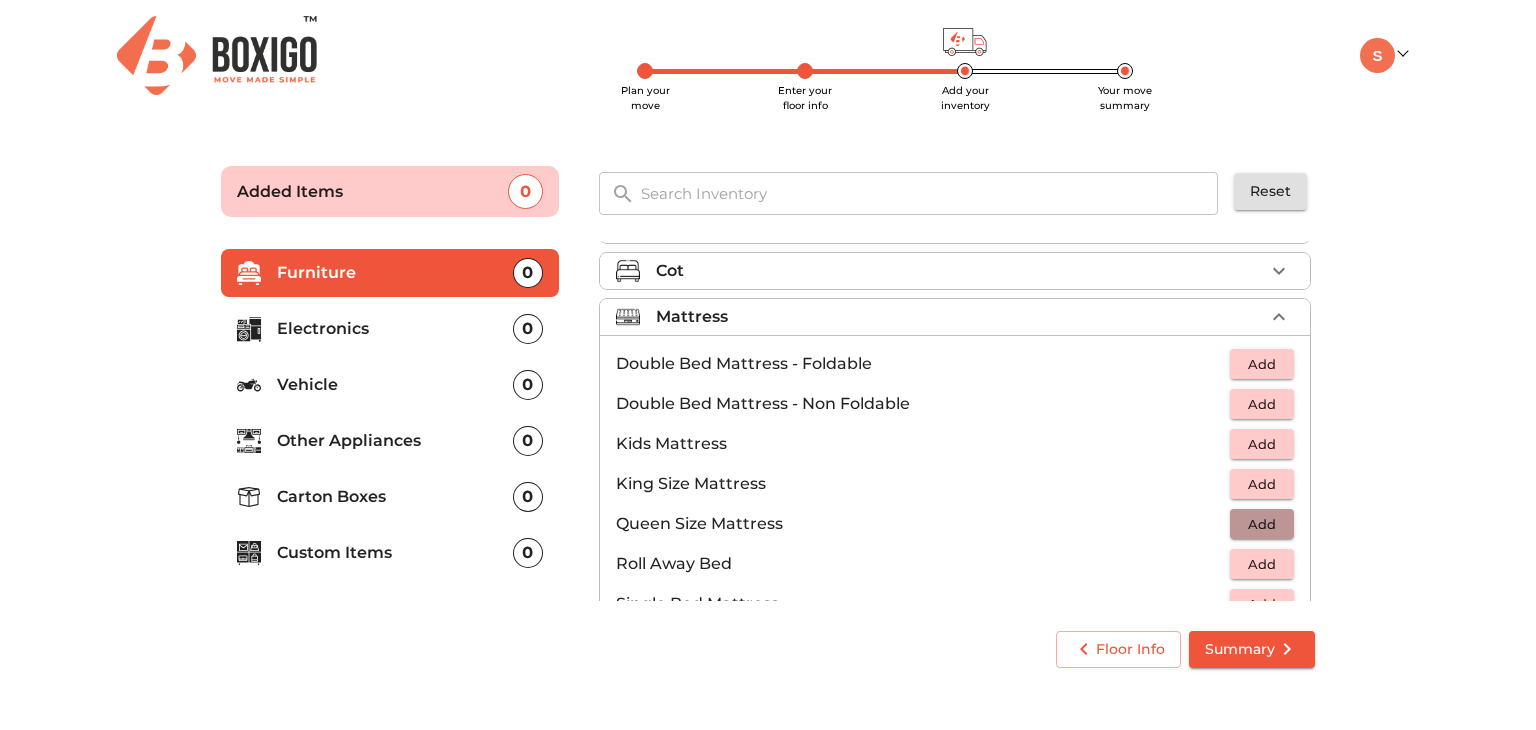 click on "Add" at bounding box center [1262, 524] 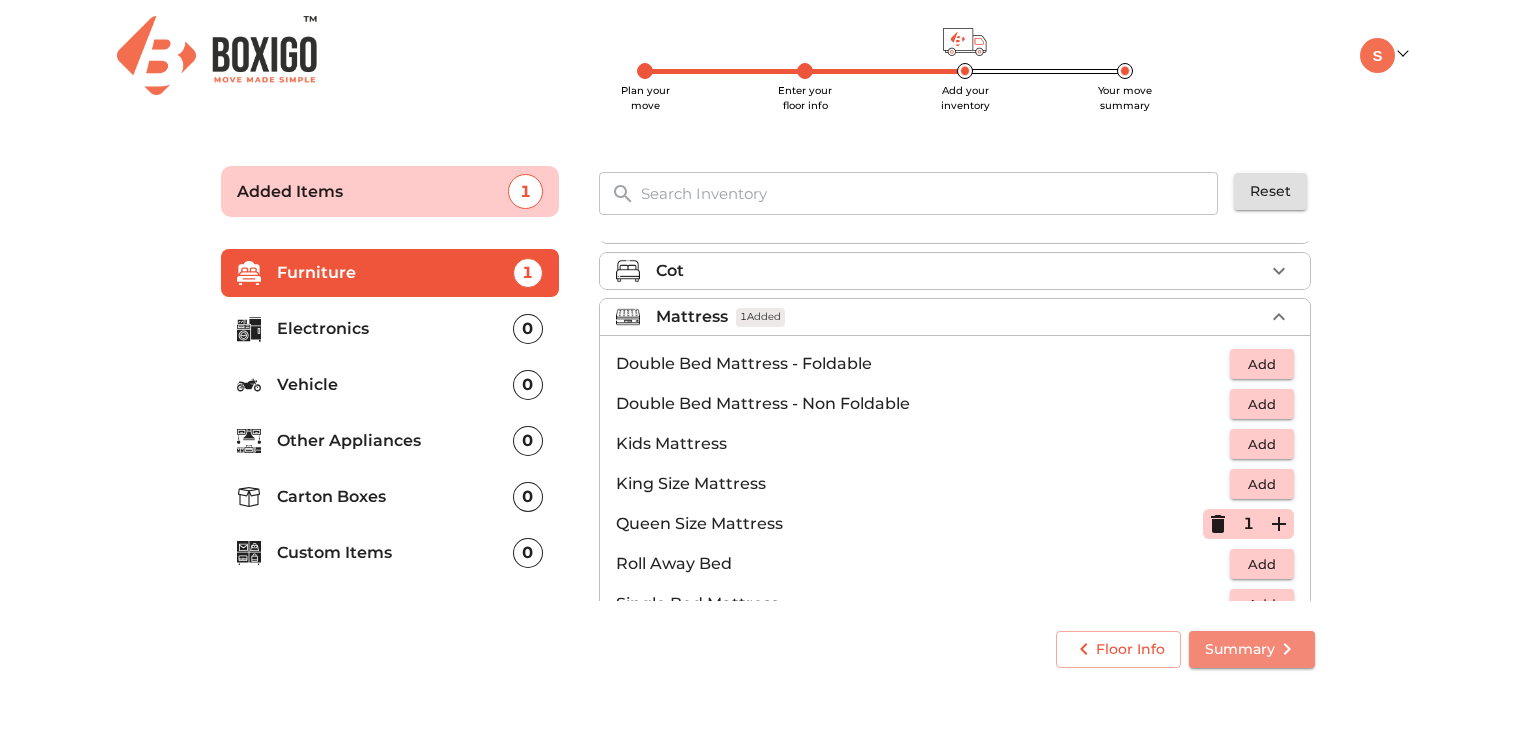 click on "Summary" at bounding box center [1252, 649] 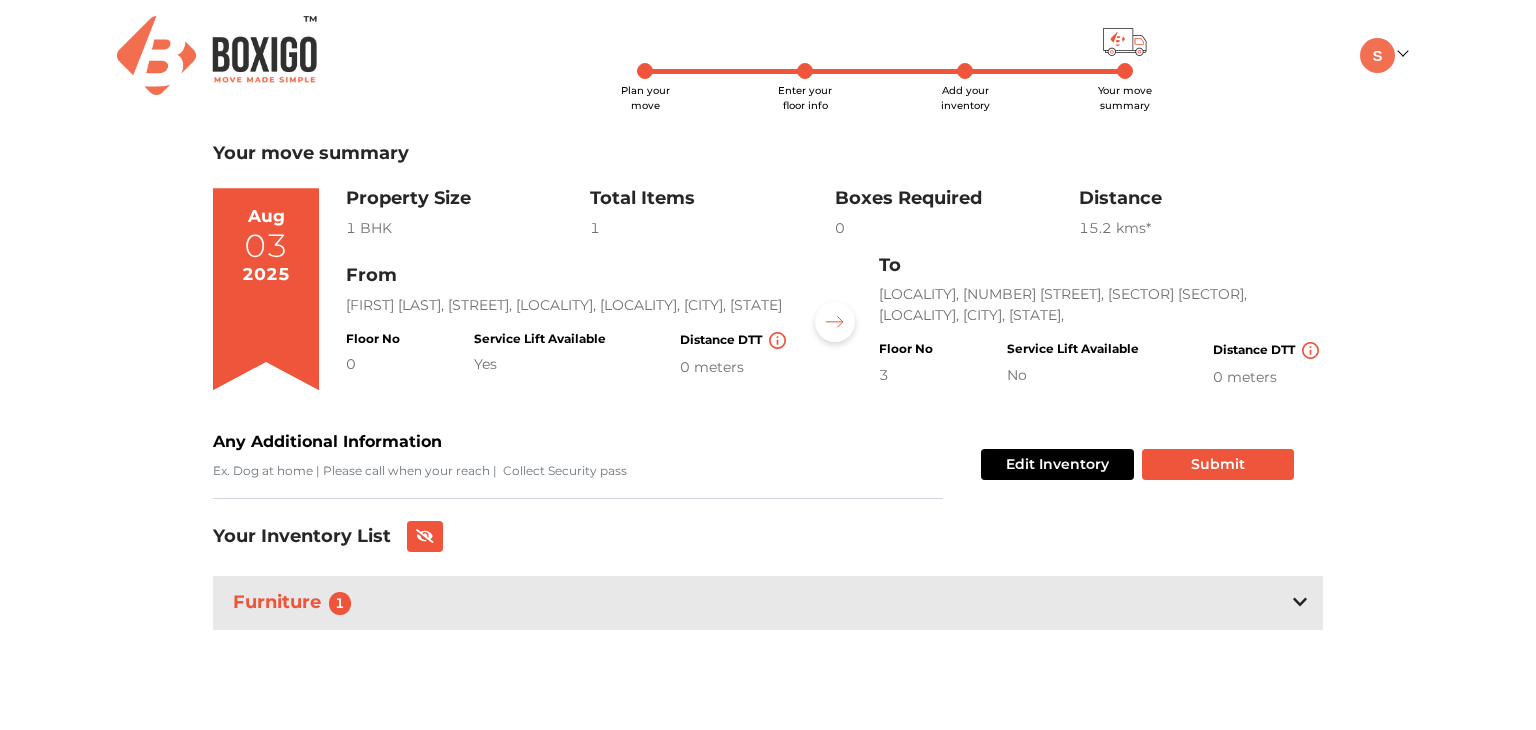 drag, startPoint x: 1535, startPoint y: 365, endPoint x: 1535, endPoint y: 509, distance: 144 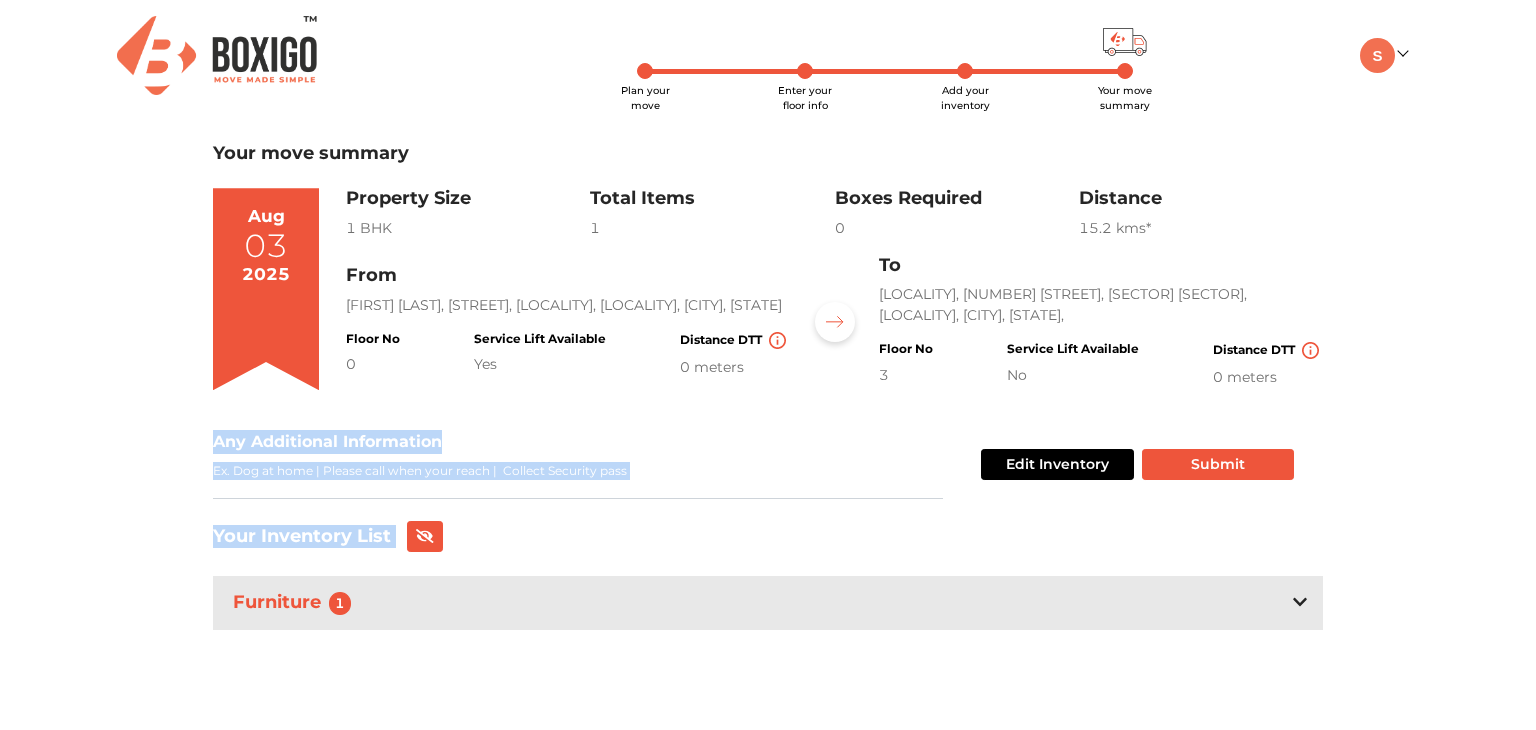 click on "Plan your   move Enter your   floor info Add your   inventory Your move   summary My Moves My Profile Make Estimate LOGOUT Plan your   move Enter your   floor info Add your   inventory Your move   summary  Your move summary  Aug 03 2025 Property Size   1 BHK Total Items   1   Boxes Required   0   Distance   15.2 km s*  Edit Inventory Submit  From  Adithya Elan, New Temple Road, Nallurhalli,  Whitefield,  Bengaluru,  Karnataka  Floor No   0   Service Lift Available   Yes Distance DTT       0 meters    To  HSR BDA Complex, 14th Main Road, Sector 6,  HSR Layout,  Bengaluru,  Karnataka,    Floor No   3   Service Lift Available   No   Distance DTT       0 meters   Any Additional Information Edit Inventory Submit  Your Inventory List  Furniture 1 Mattress   Queen Size Mattress     1" at bounding box center [768, 350] 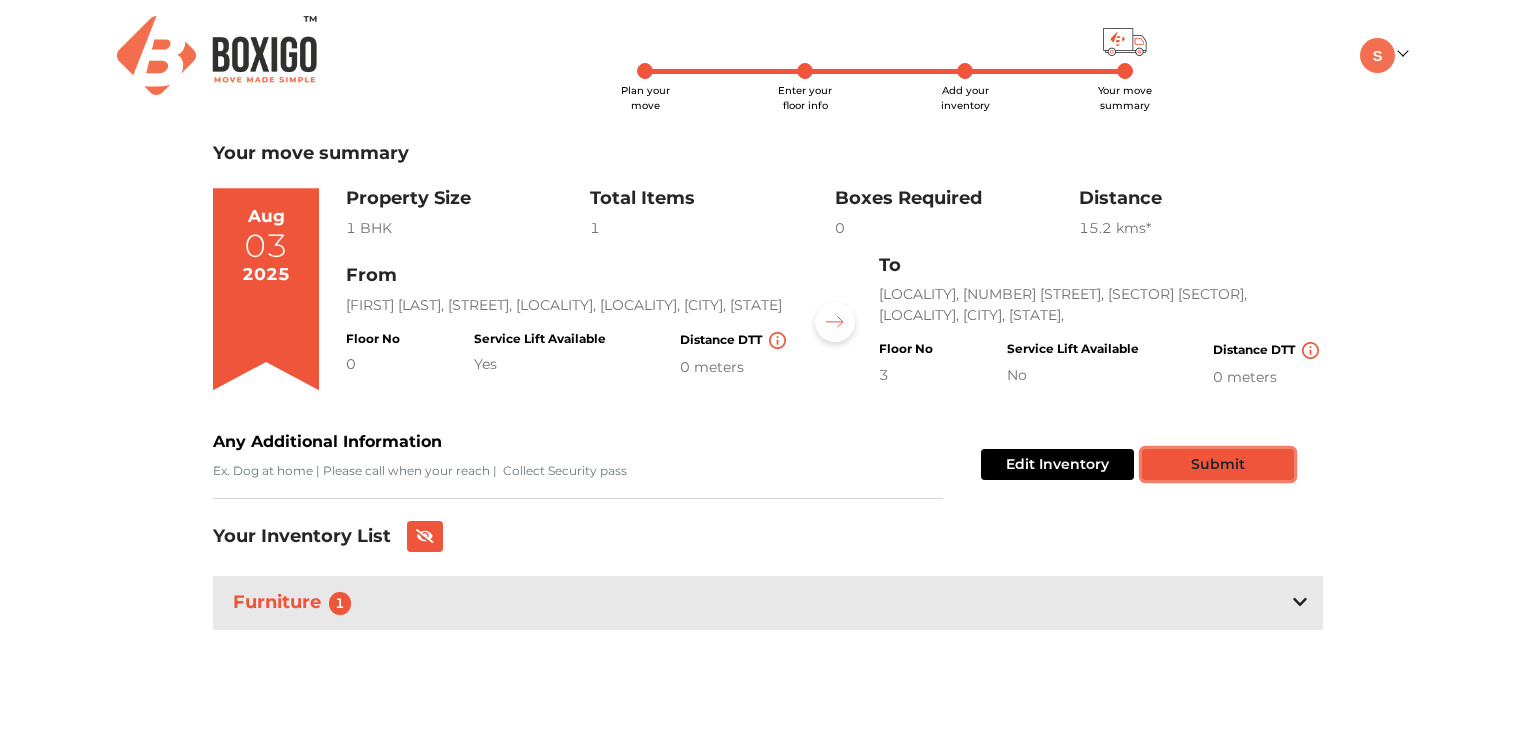click on "Submit" at bounding box center [1218, 464] 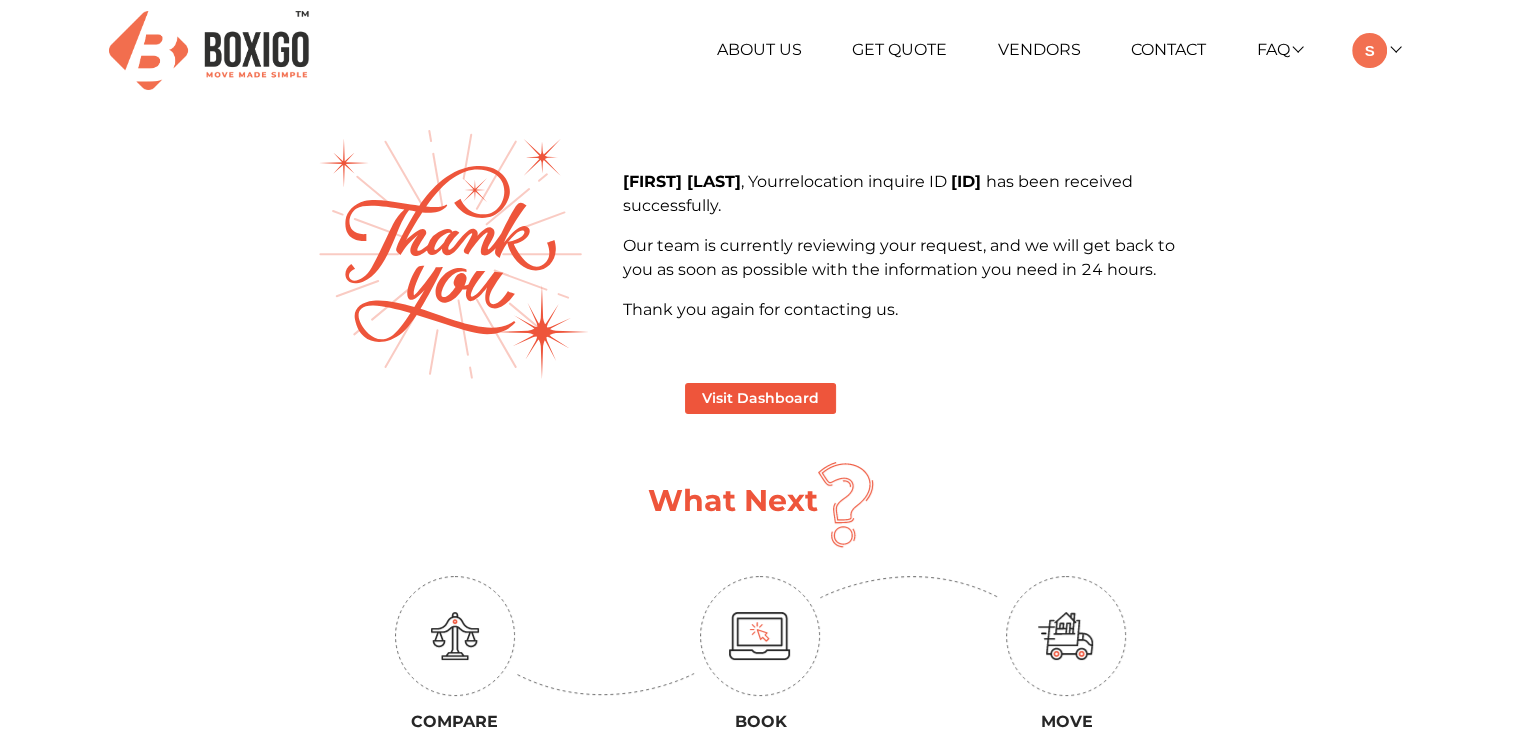 scroll, scrollTop: 0, scrollLeft: 0, axis: both 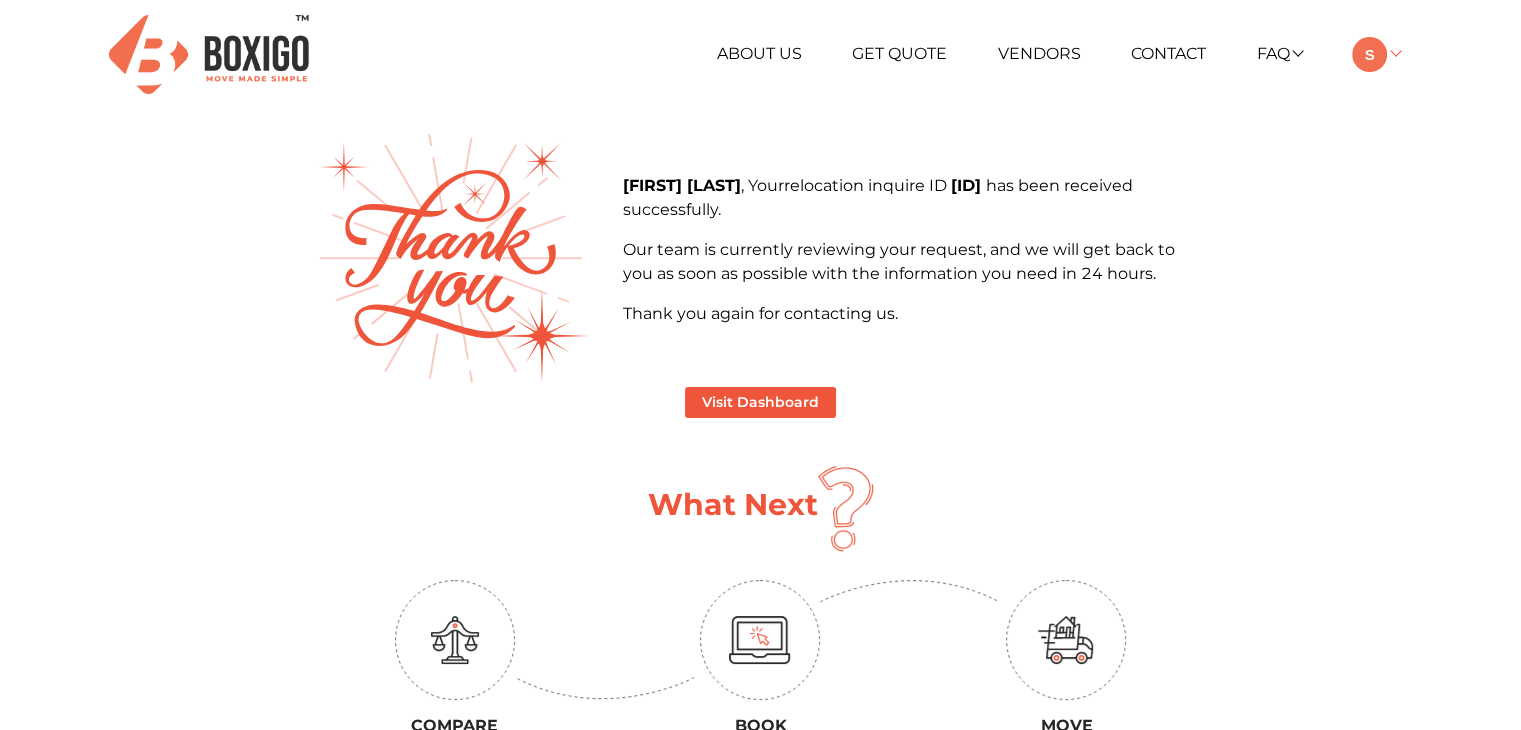 click at bounding box center [1369, 54] 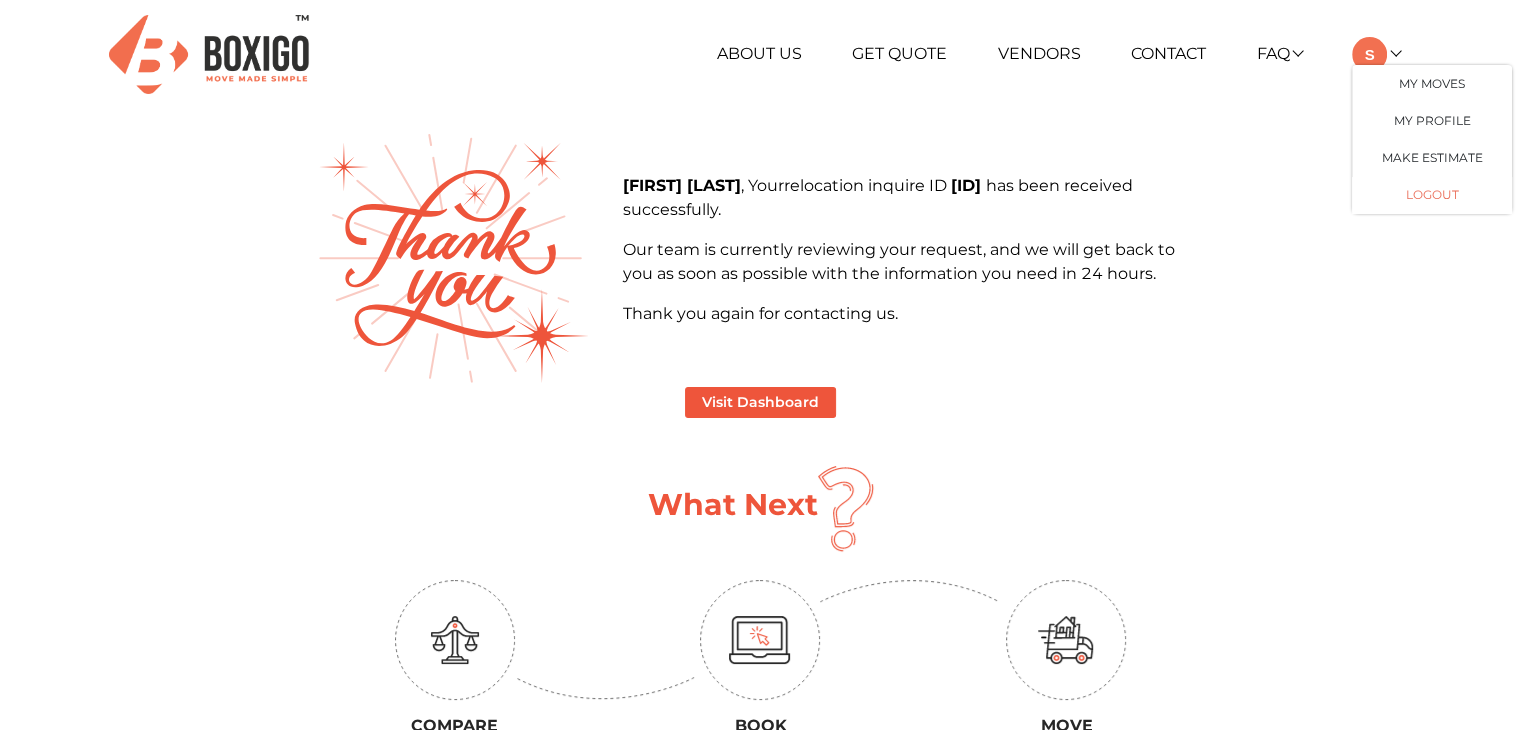 click on "LOGOUT" at bounding box center [1432, 195] 